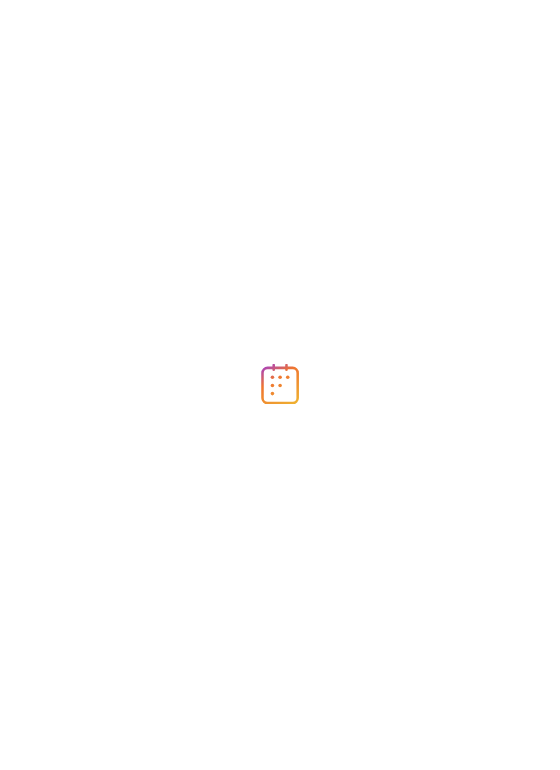 scroll, scrollTop: 0, scrollLeft: 0, axis: both 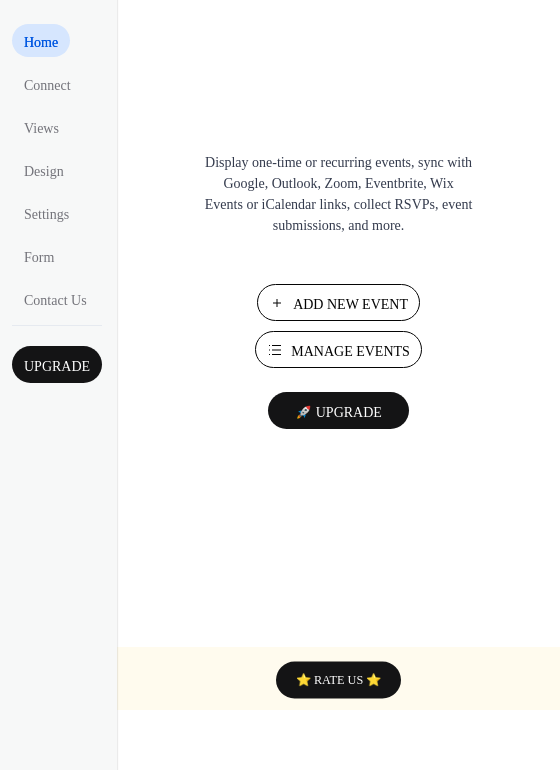 click at bounding box center (339, 90) 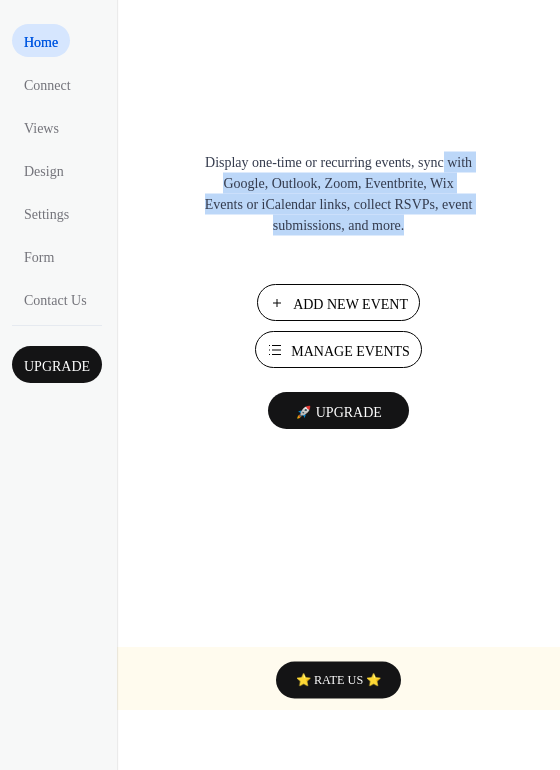 drag, startPoint x: 553, startPoint y: 116, endPoint x: 549, endPoint y: 270, distance: 154.05194 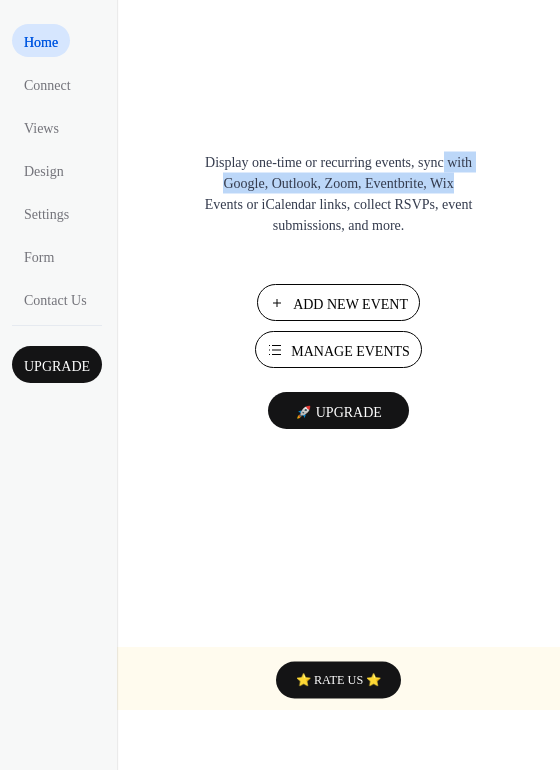 click on "Display one-time or recurring events, sync with Google, Outlook, Zoom, Eventbrite, Wix Events or iCalendar links, collect RSVPs, event submissions, and more. Add New Event Manage Events 🚀 Upgrade" at bounding box center [338, 417] 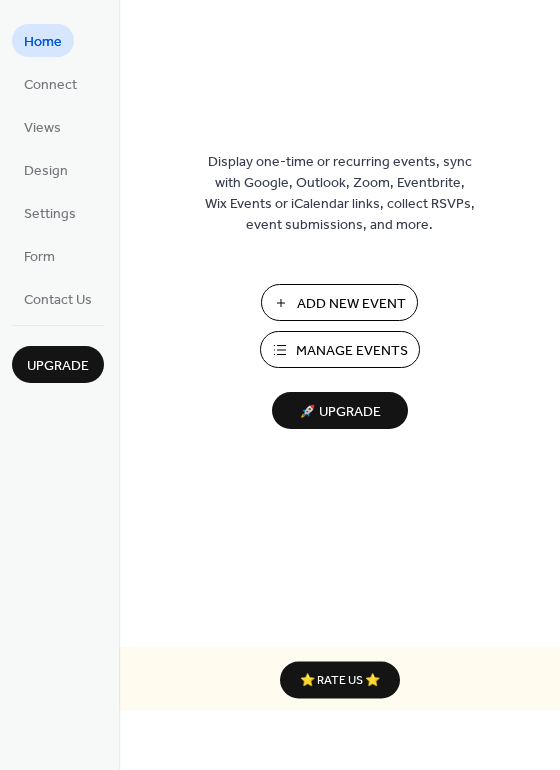 click on "Add New Event" at bounding box center [351, 304] 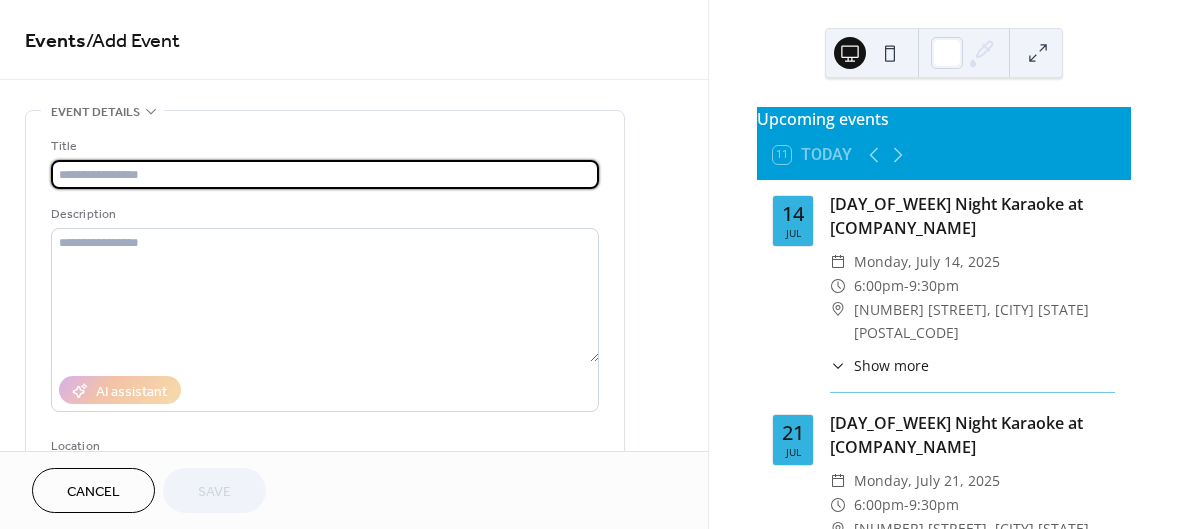 scroll, scrollTop: 0, scrollLeft: 0, axis: both 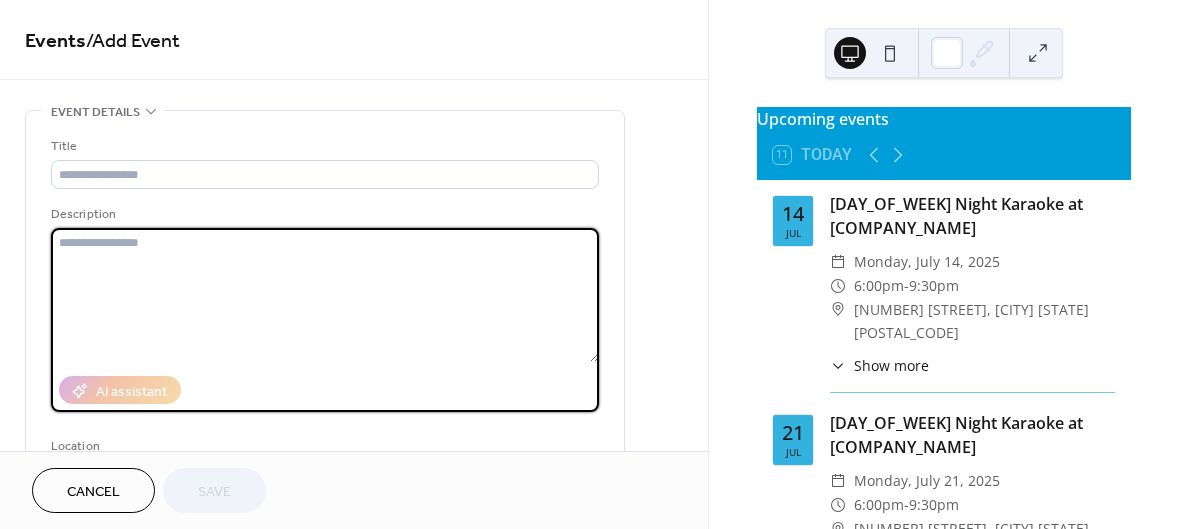 click at bounding box center (325, 295) 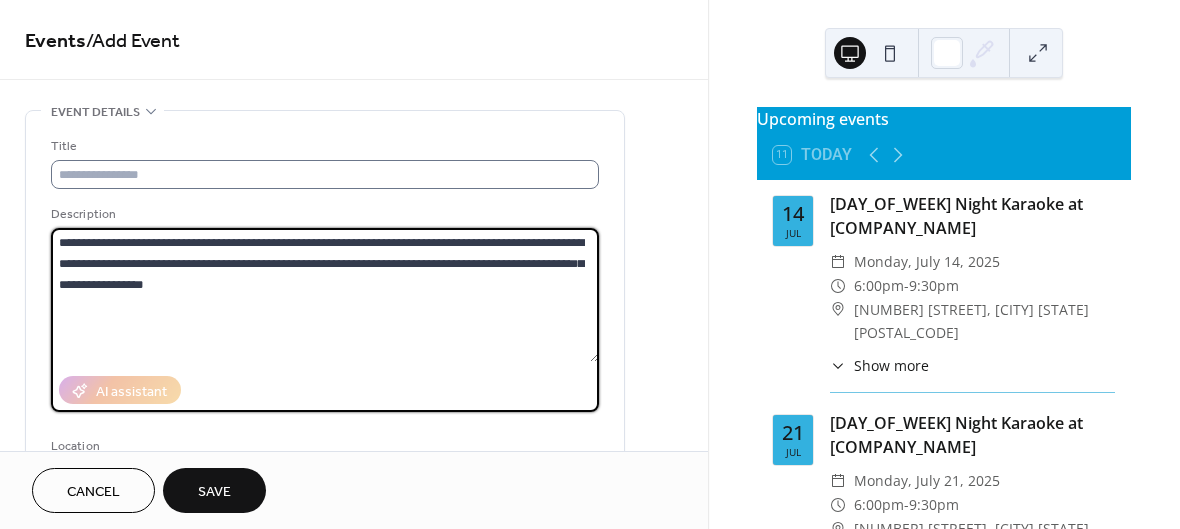 type on "**********" 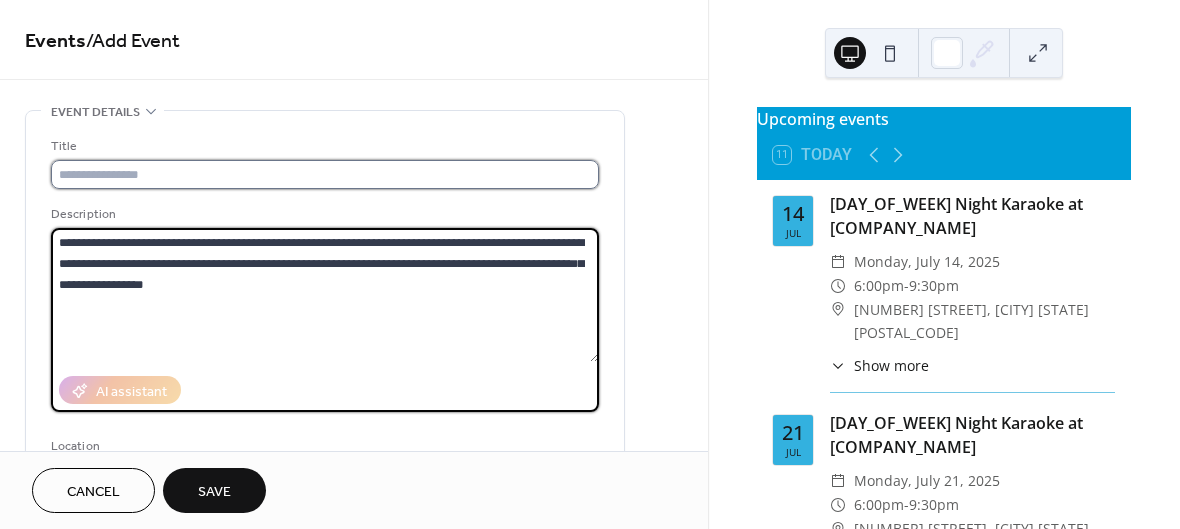 click at bounding box center (325, 174) 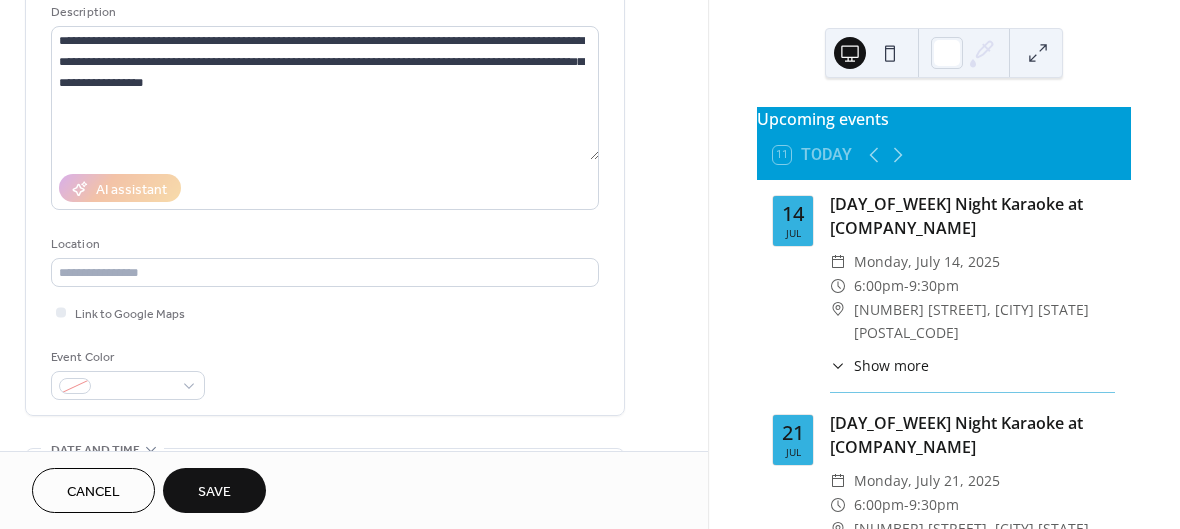 scroll, scrollTop: 240, scrollLeft: 0, axis: vertical 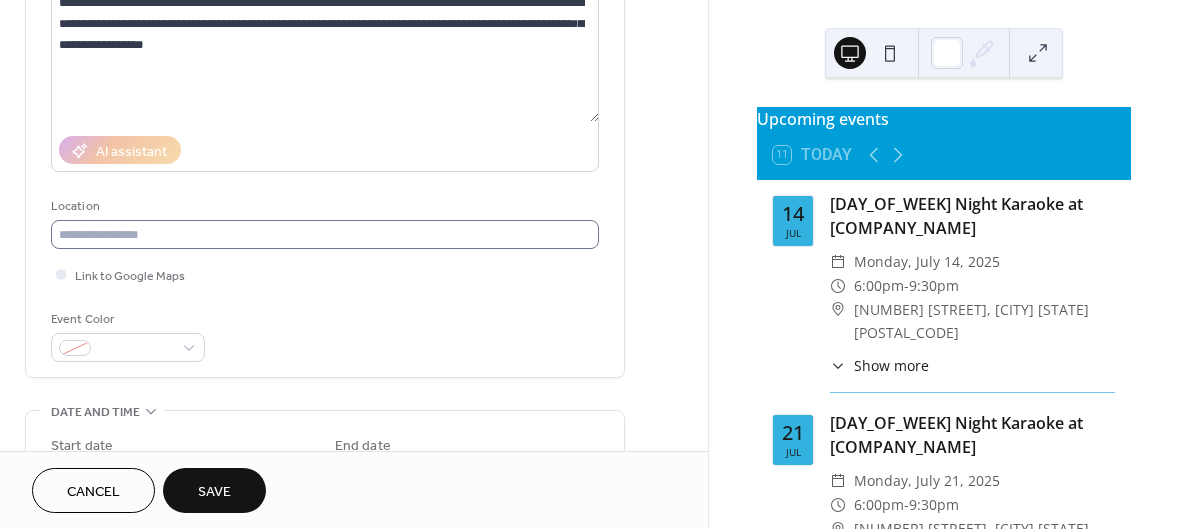 type on "**********" 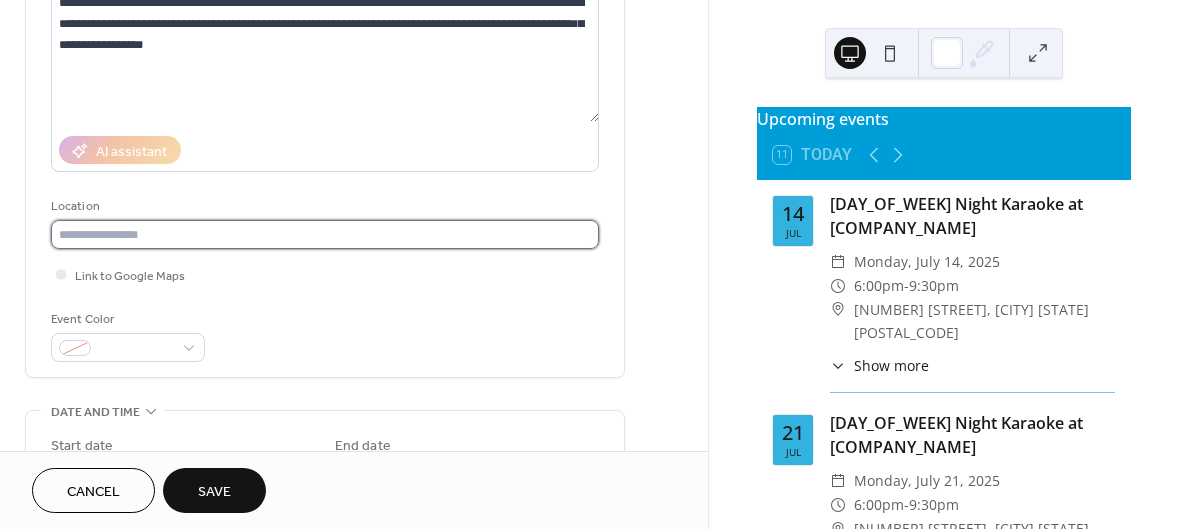 click at bounding box center (325, 234) 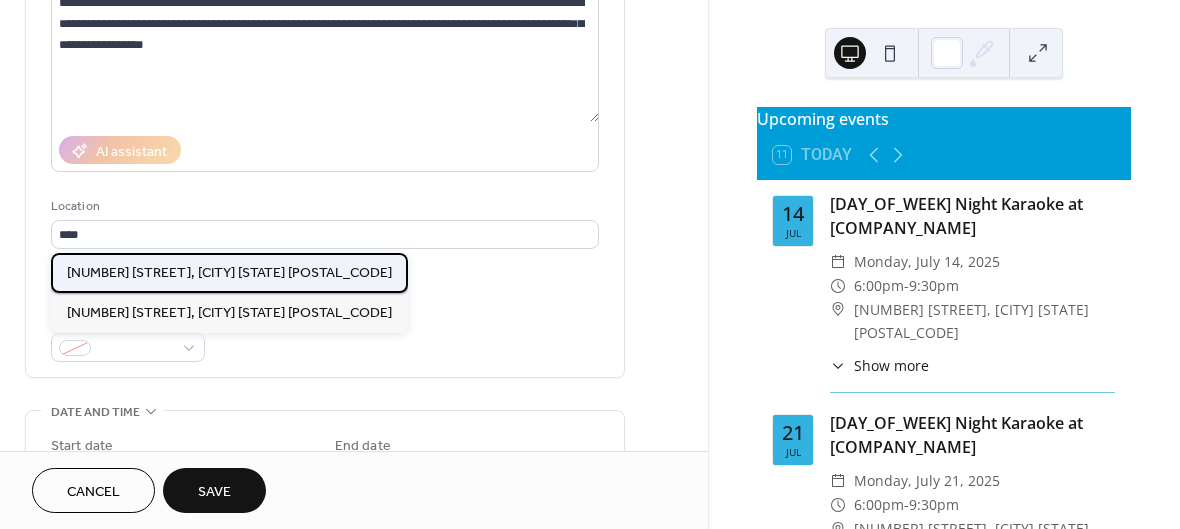 click on "[NUMBER] [STREET], [CITY] [STATE] [POSTAL_CODE]" at bounding box center (229, 273) 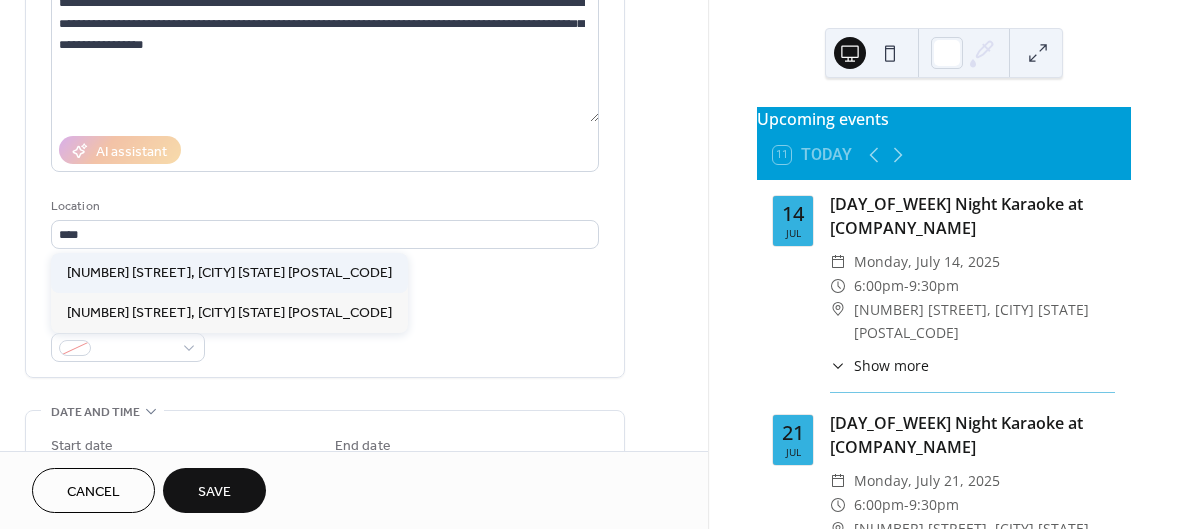 type on "**********" 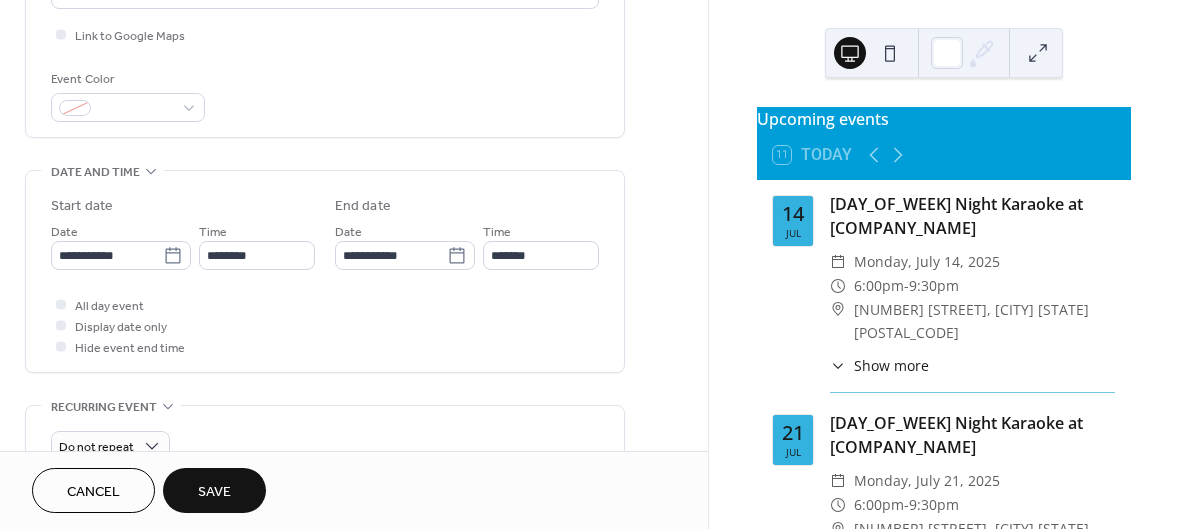 scroll, scrollTop: 536, scrollLeft: 0, axis: vertical 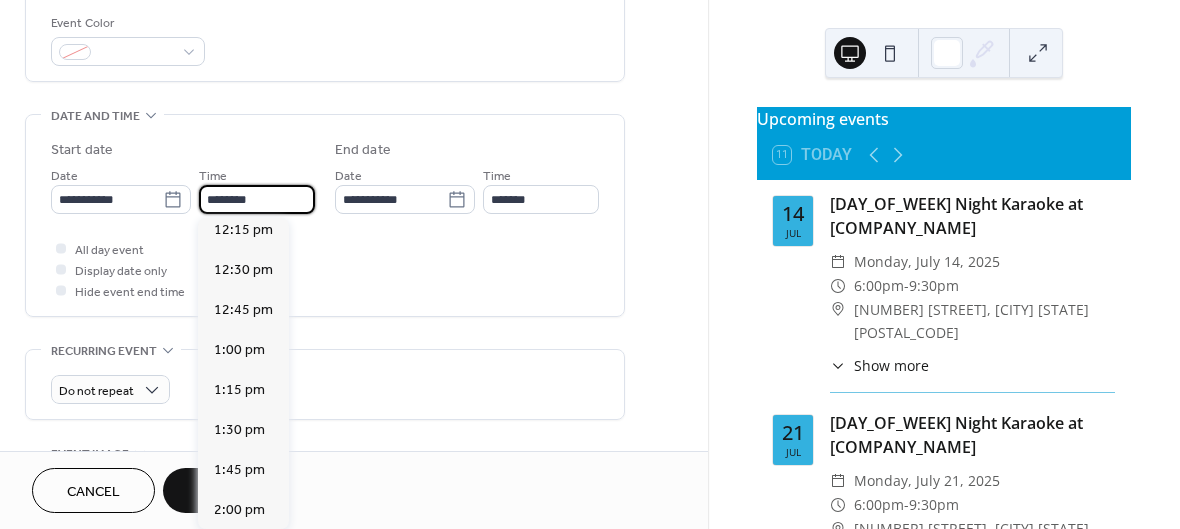 click on "********" at bounding box center (257, 199) 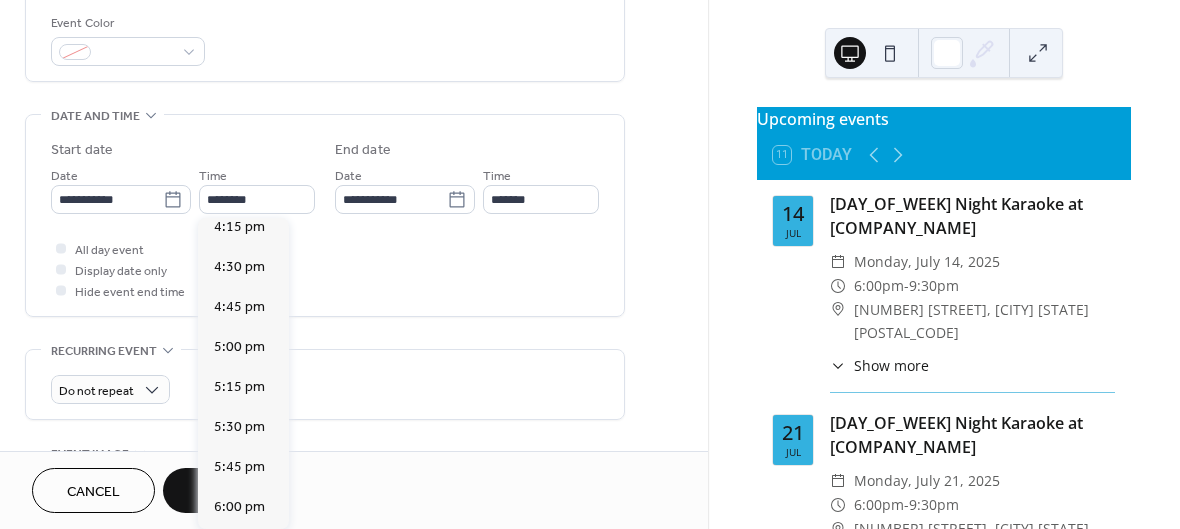 scroll, scrollTop: 2649, scrollLeft: 0, axis: vertical 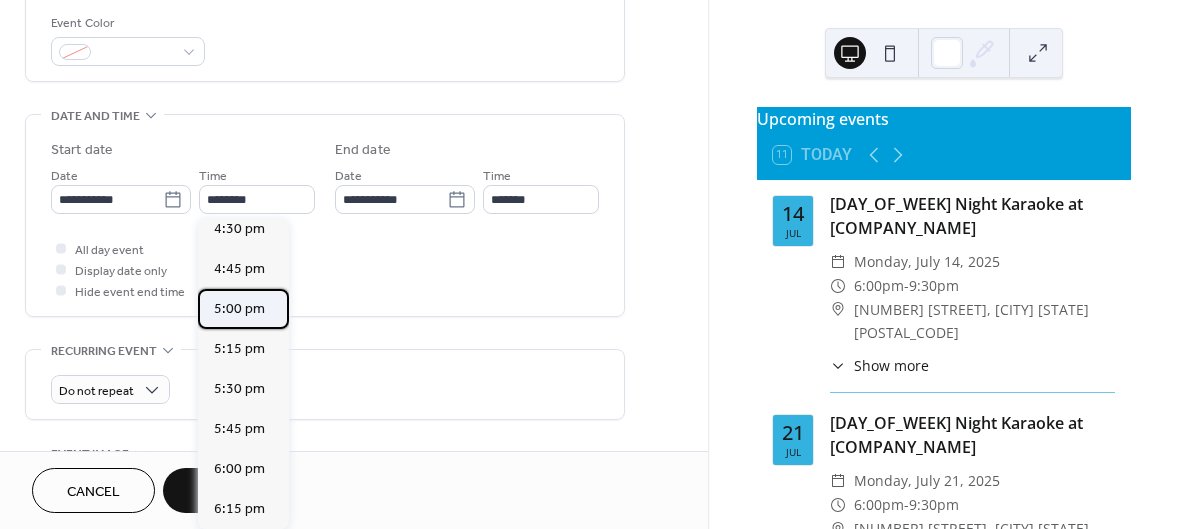 click on "5:00 pm" at bounding box center [239, 309] 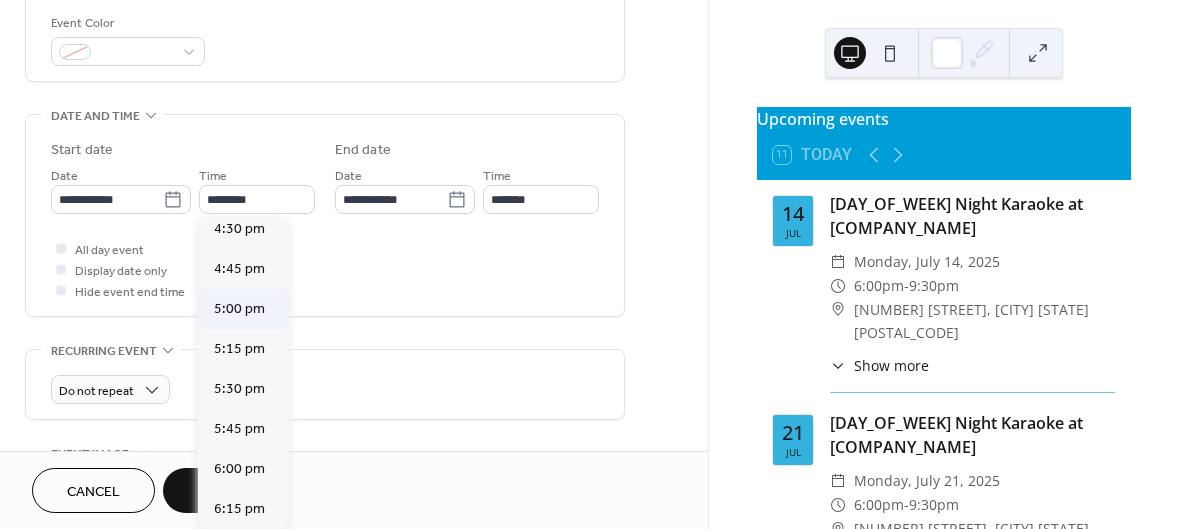 type on "*******" 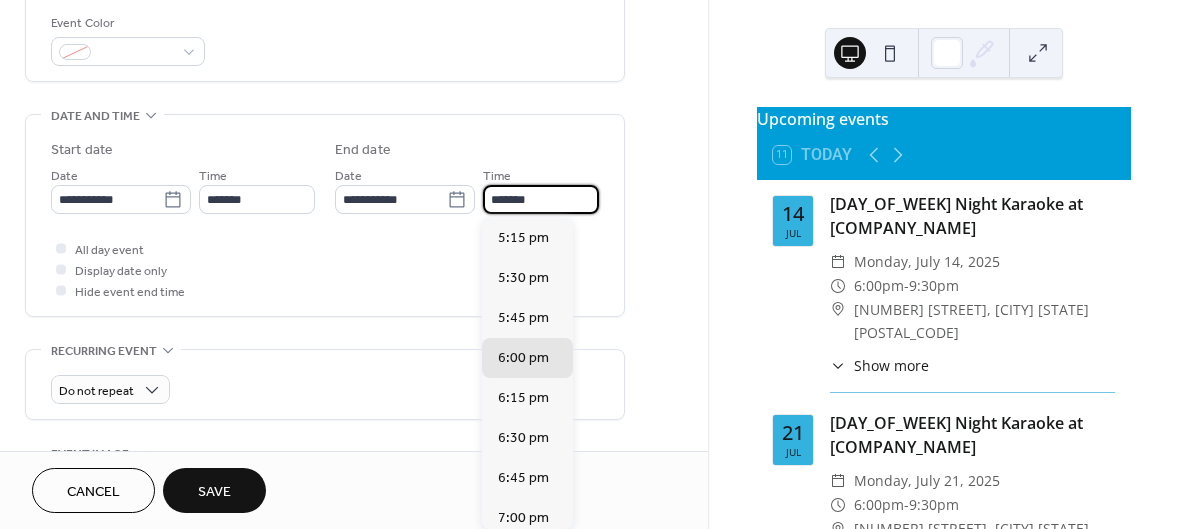 click on "*******" at bounding box center [541, 199] 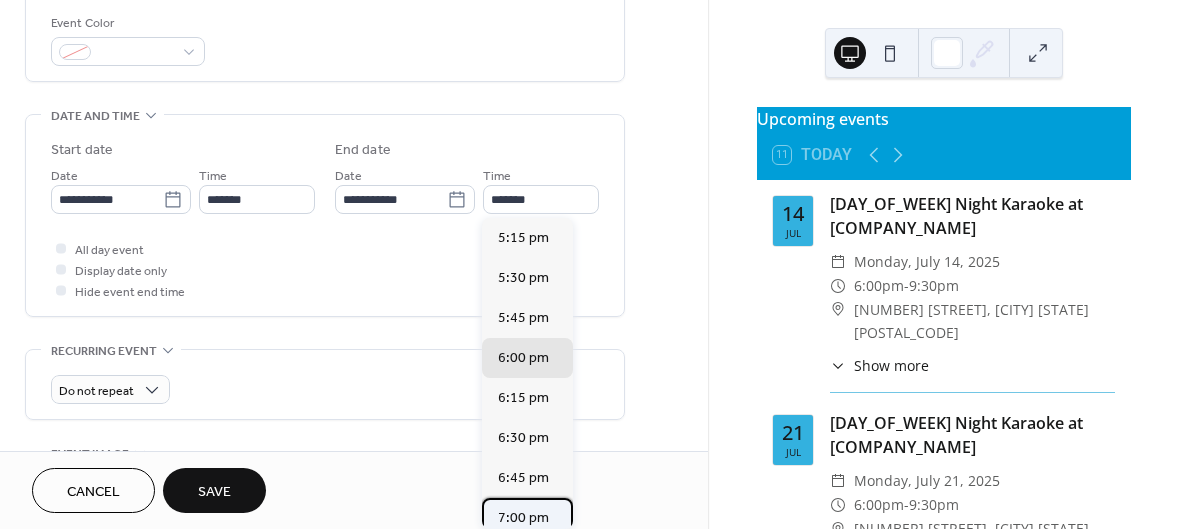 click on "7:00 pm" at bounding box center [523, 518] 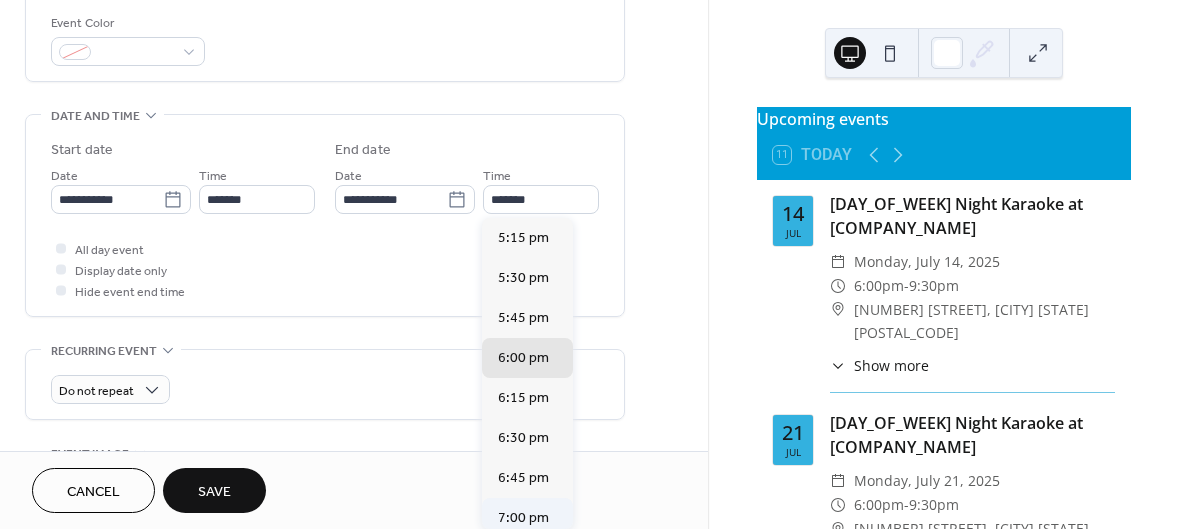 type on "*******" 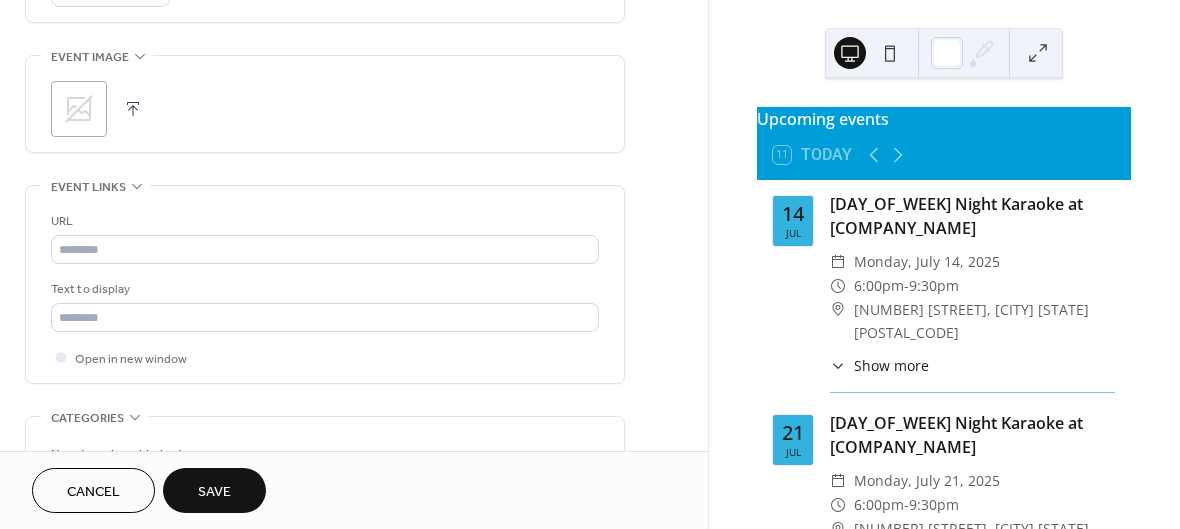 scroll, scrollTop: 934, scrollLeft: 0, axis: vertical 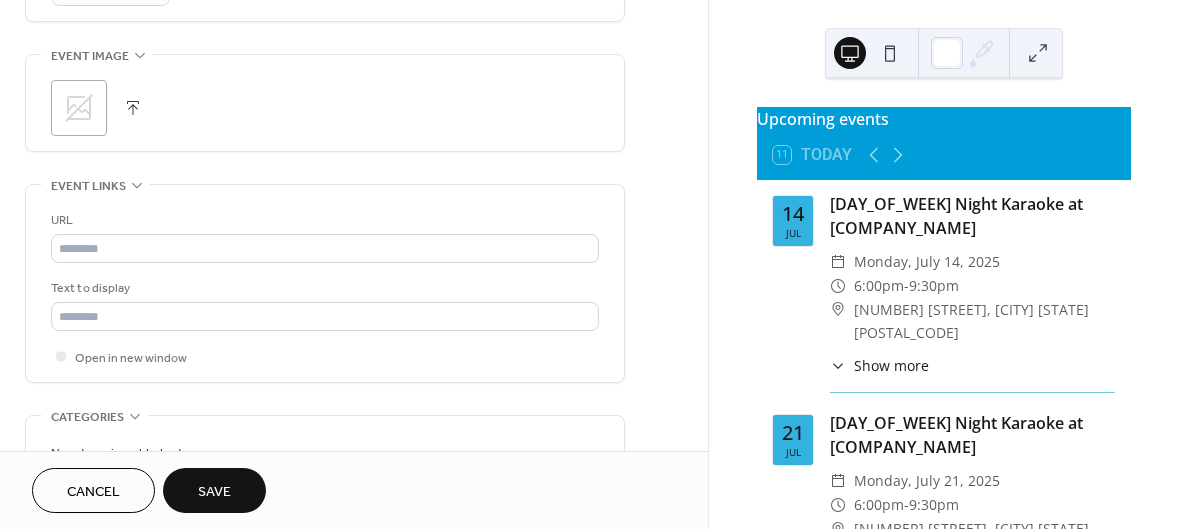 click on ";" at bounding box center (79, 108) 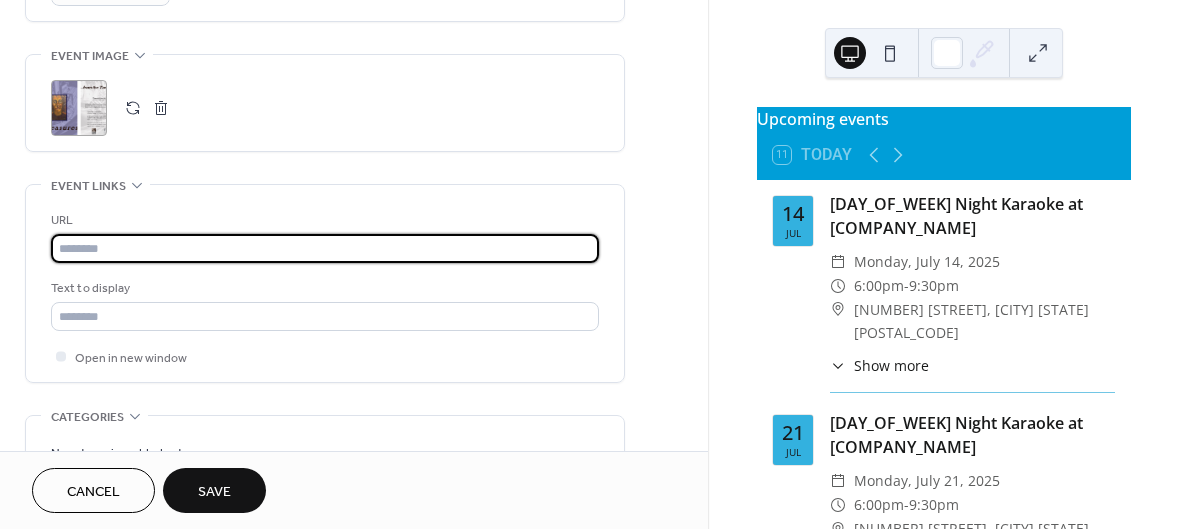 click at bounding box center [325, 248] 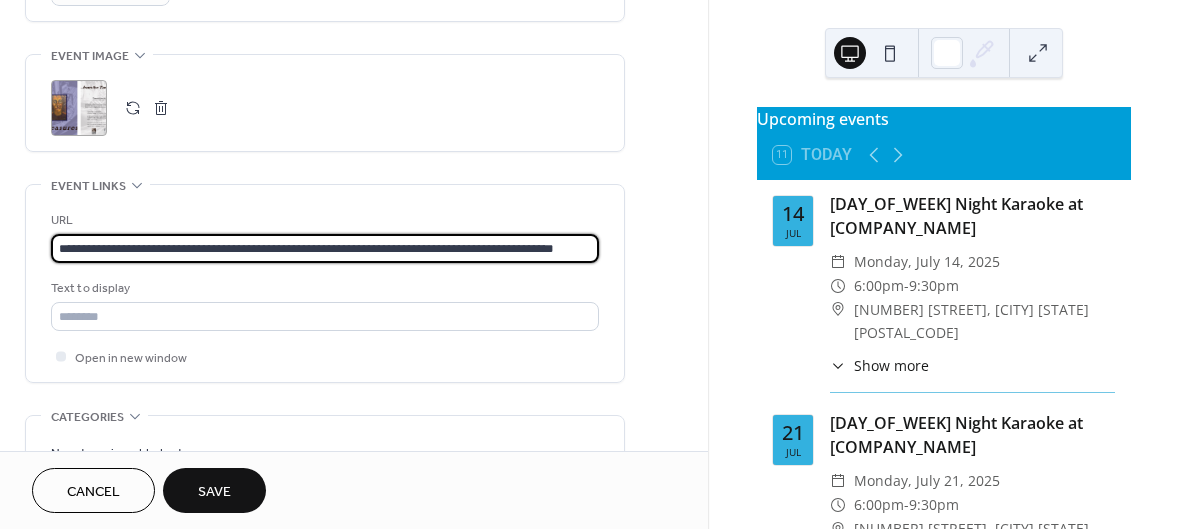 scroll, scrollTop: 0, scrollLeft: 89, axis: horizontal 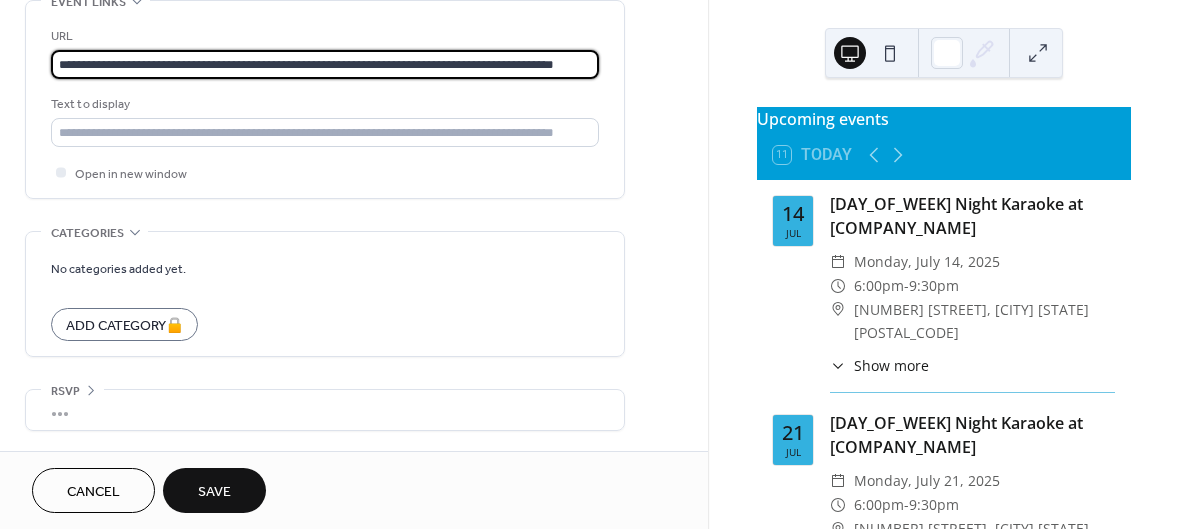 type on "**********" 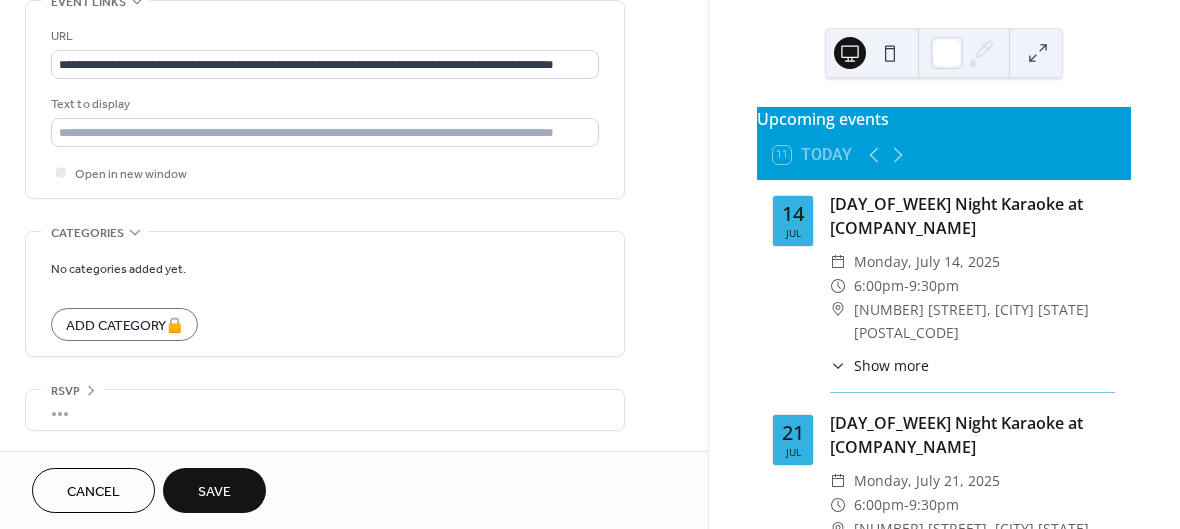 click on "Save" at bounding box center (214, 492) 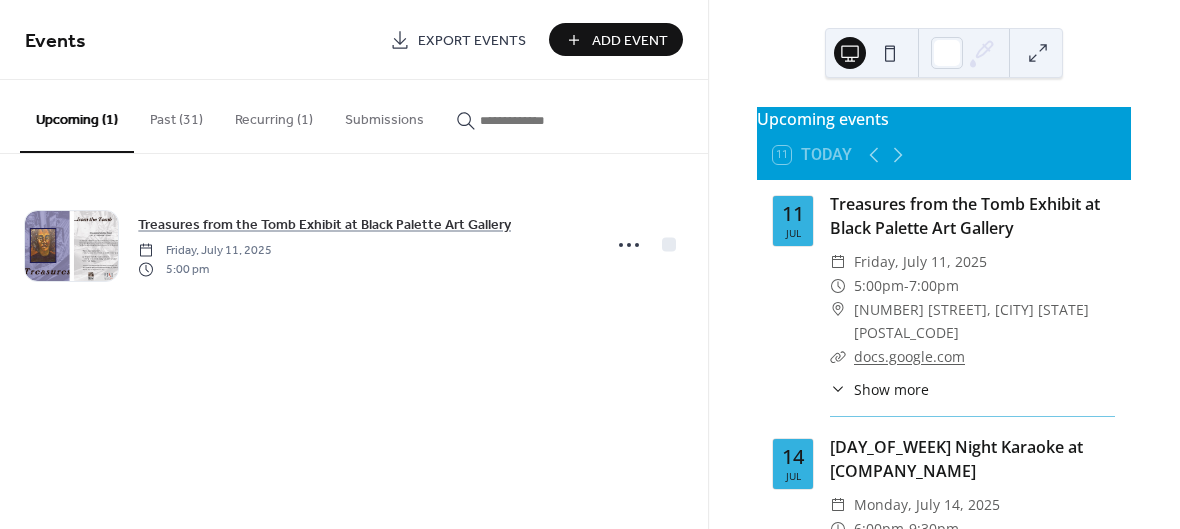 click on "Add Event" at bounding box center [630, 41] 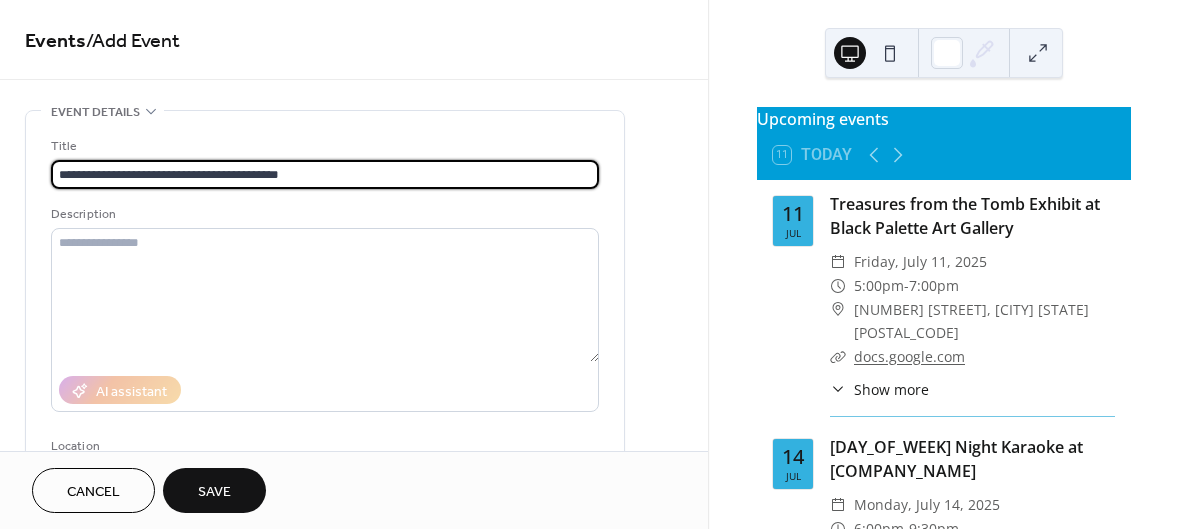 type on "**********" 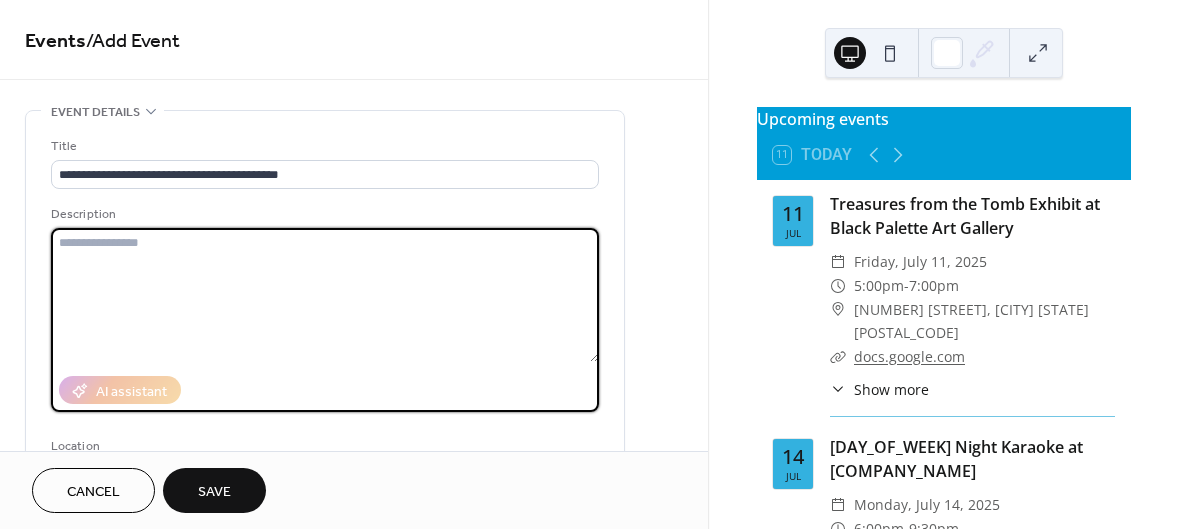 click at bounding box center (325, 295) 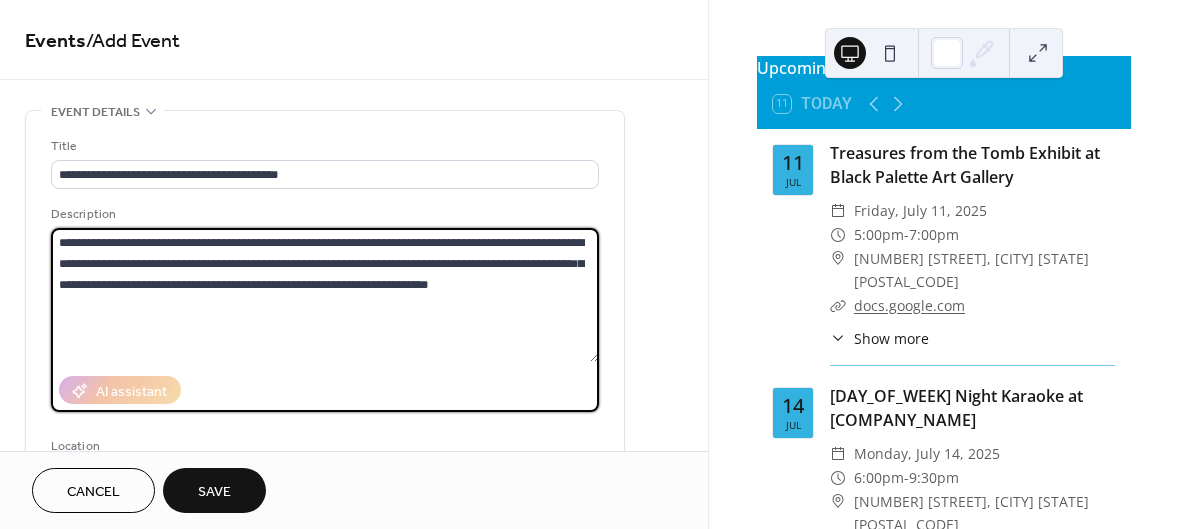 scroll, scrollTop: 67, scrollLeft: 0, axis: vertical 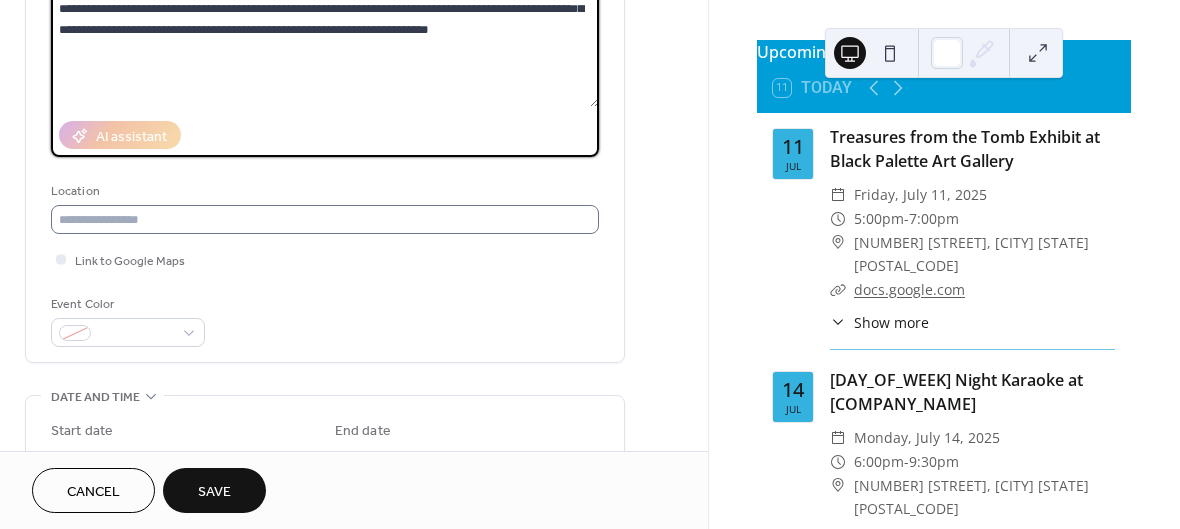 type on "**********" 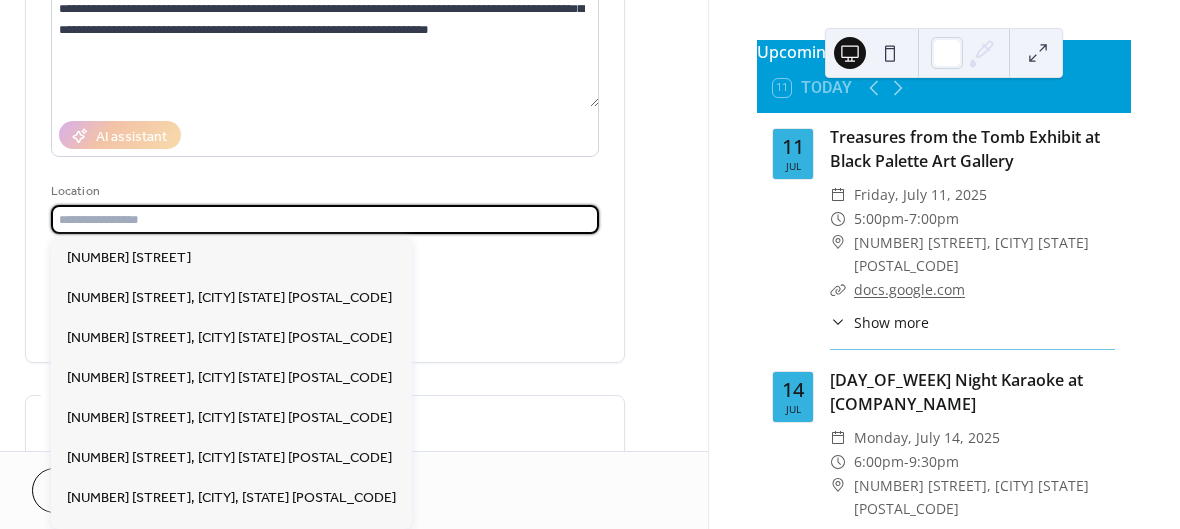 click at bounding box center [325, 219] 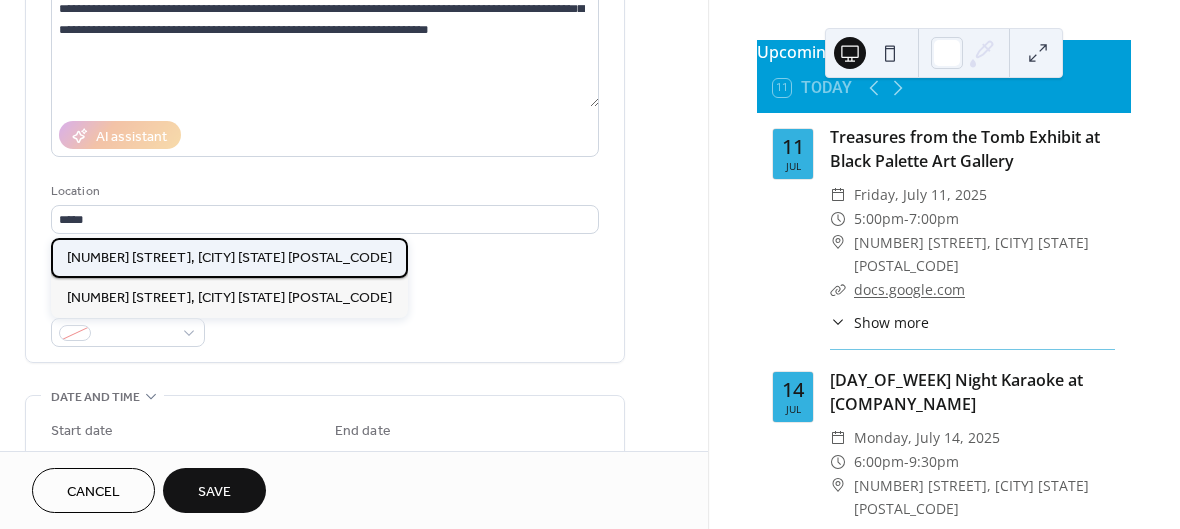 click on "[NUMBER] [STREET], [CITY] [STATE] [POSTAL_CODE]" at bounding box center (229, 258) 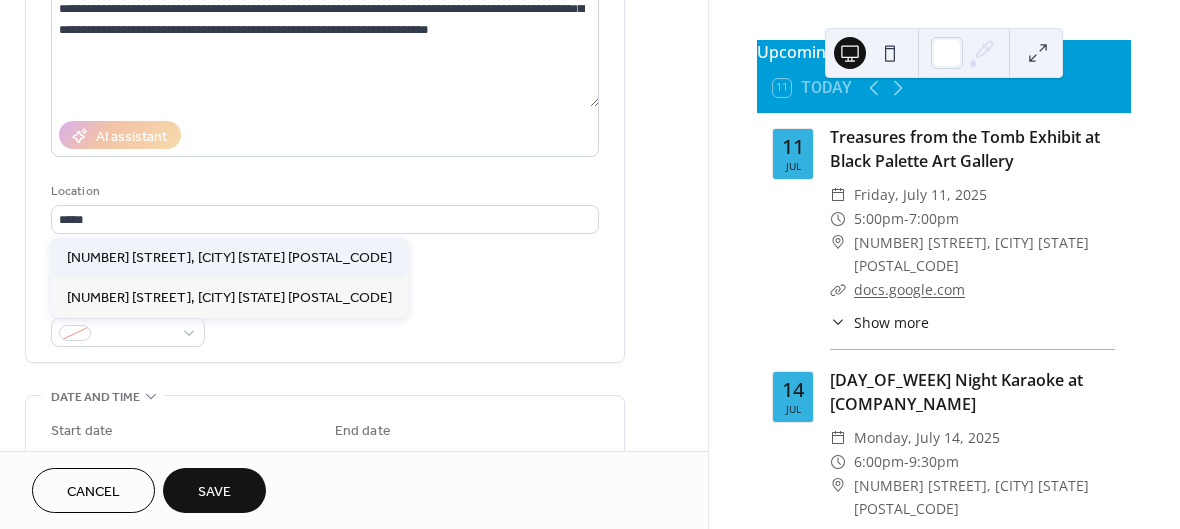 type on "**********" 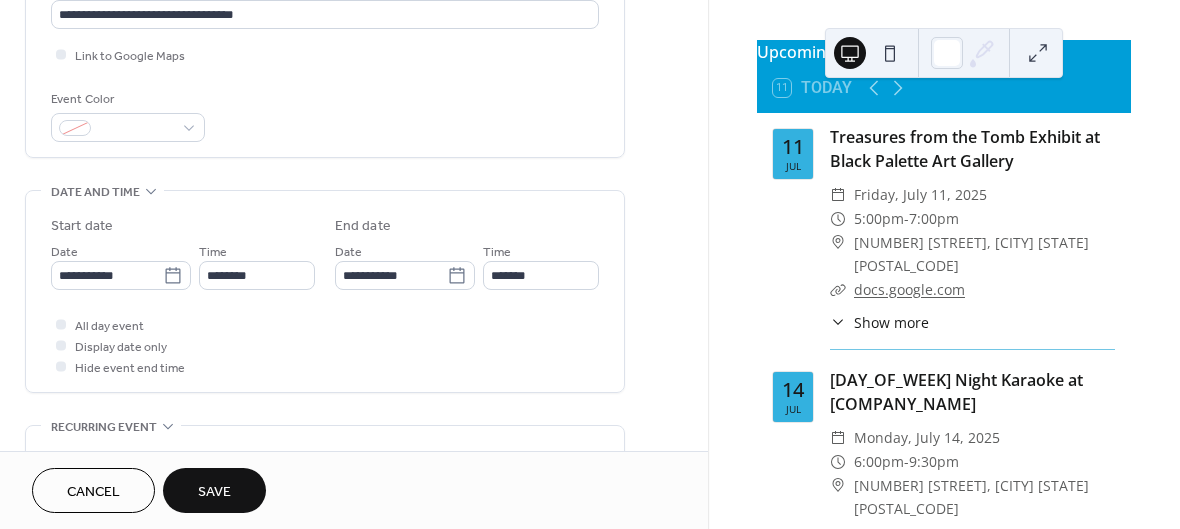 scroll, scrollTop: 463, scrollLeft: 0, axis: vertical 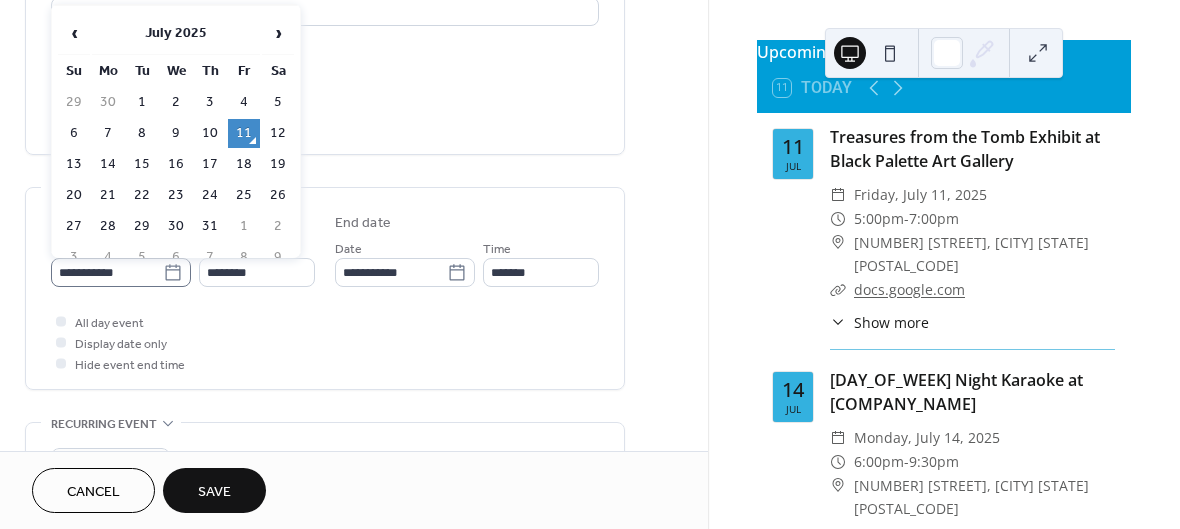 click 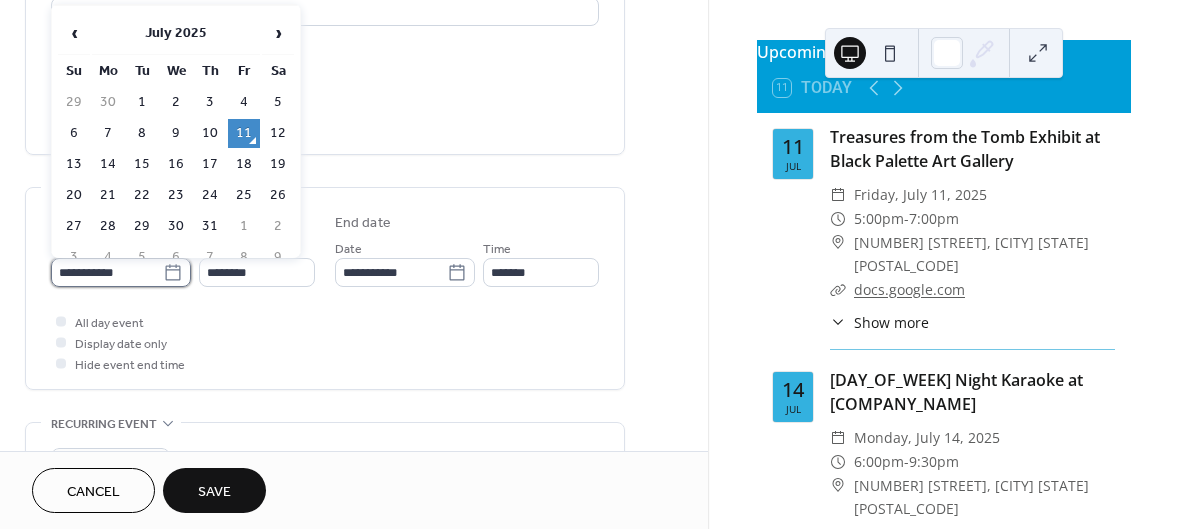 click on "**********" at bounding box center [107, 272] 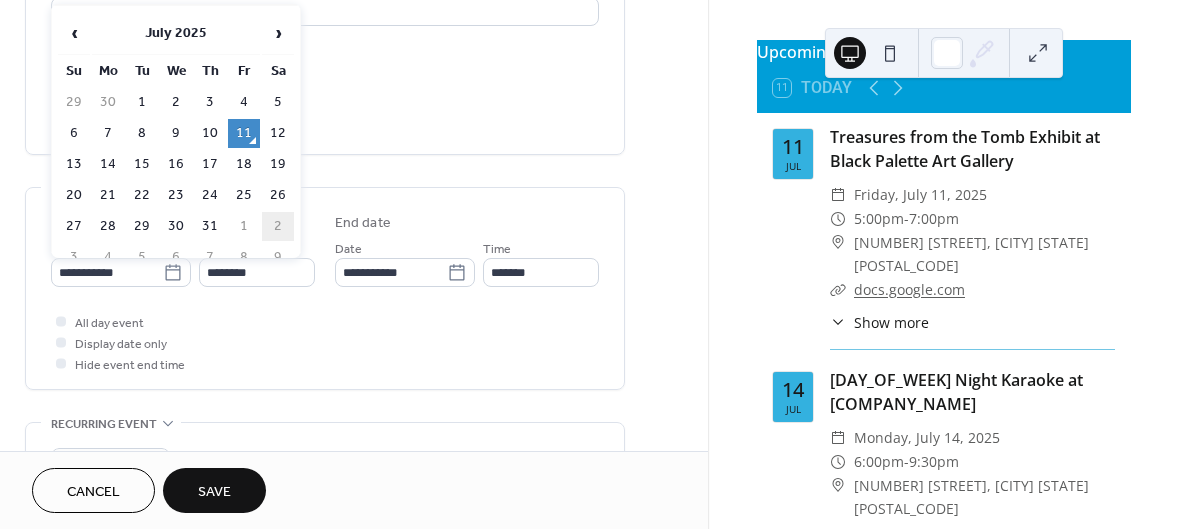 click on "2" at bounding box center [278, 226] 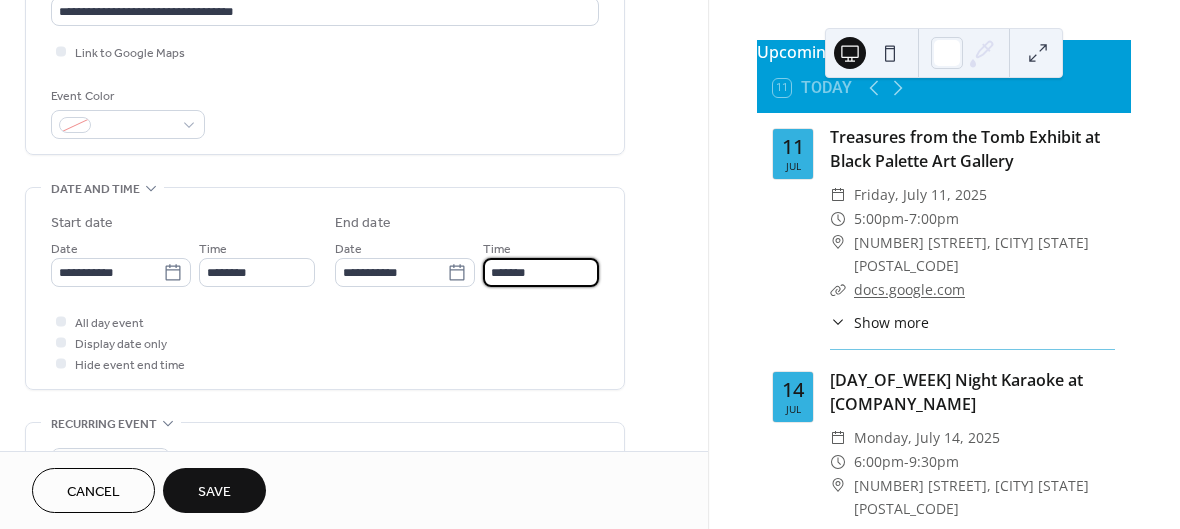 click on "*******" at bounding box center (541, 272) 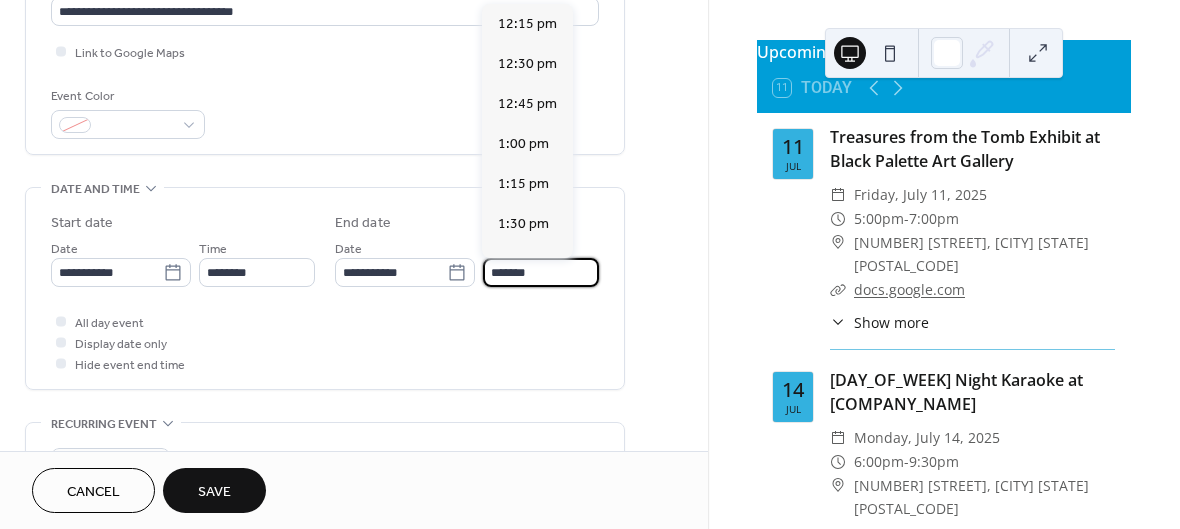 scroll, scrollTop: 1107, scrollLeft: 0, axis: vertical 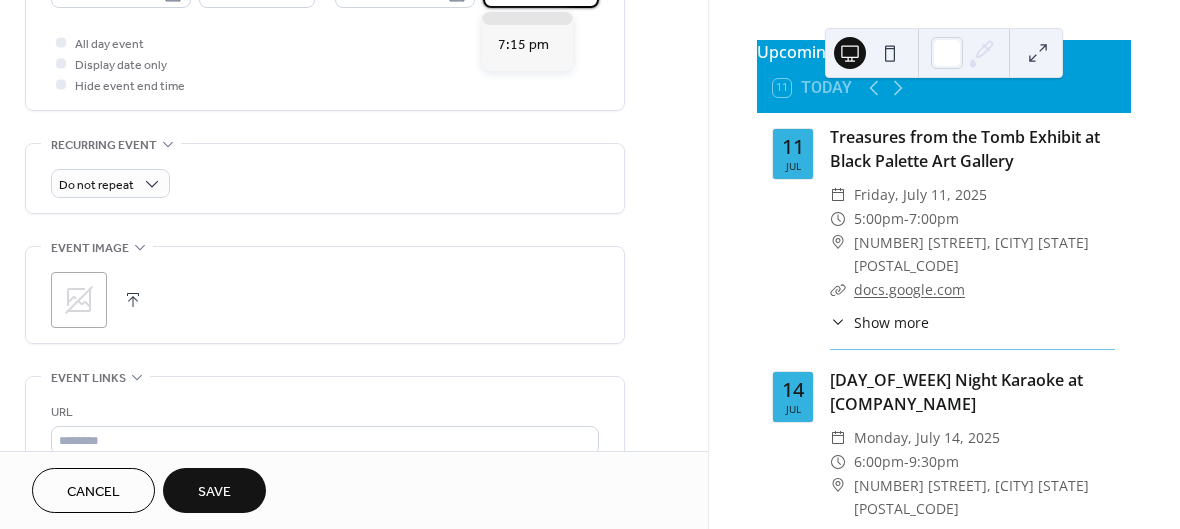 type on "*******" 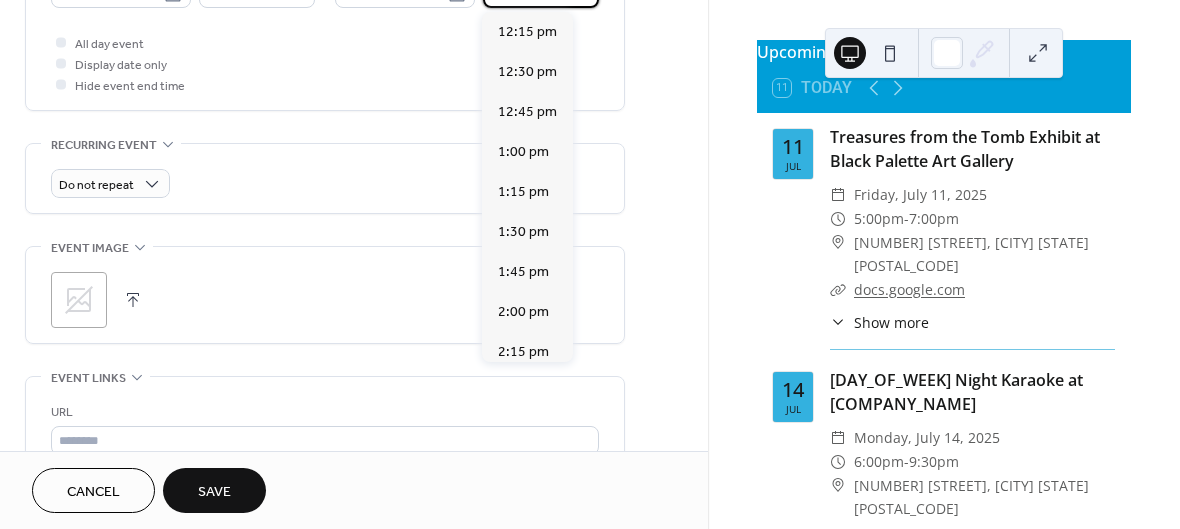 scroll, scrollTop: 1107, scrollLeft: 0, axis: vertical 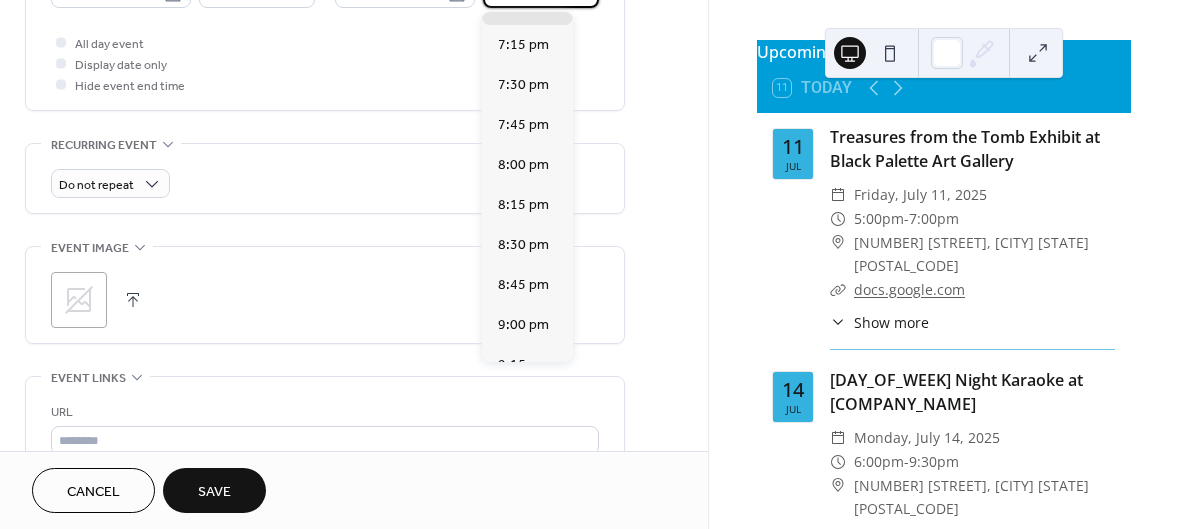 click 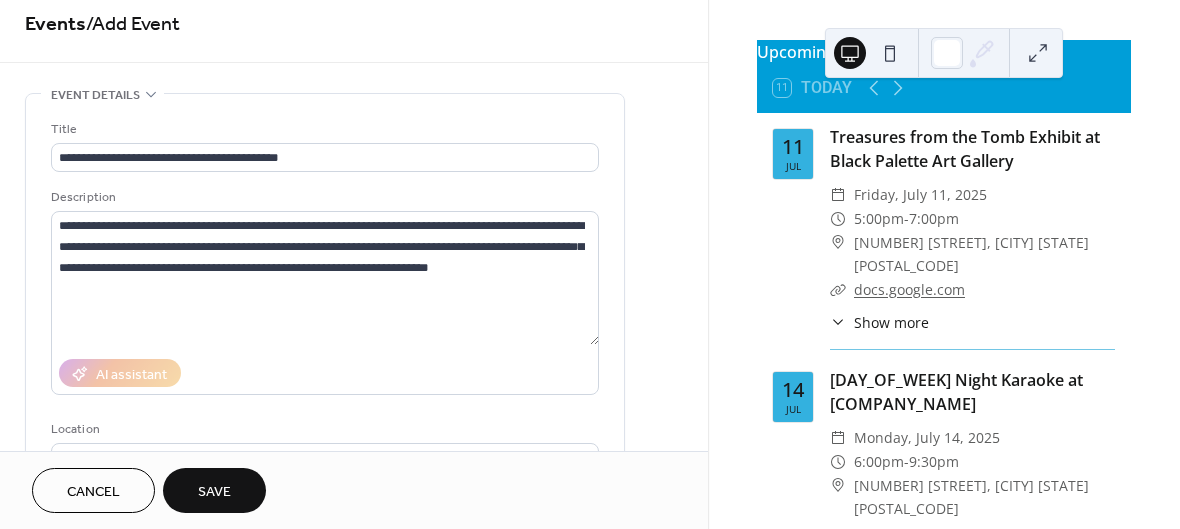 scroll, scrollTop: 0, scrollLeft: 0, axis: both 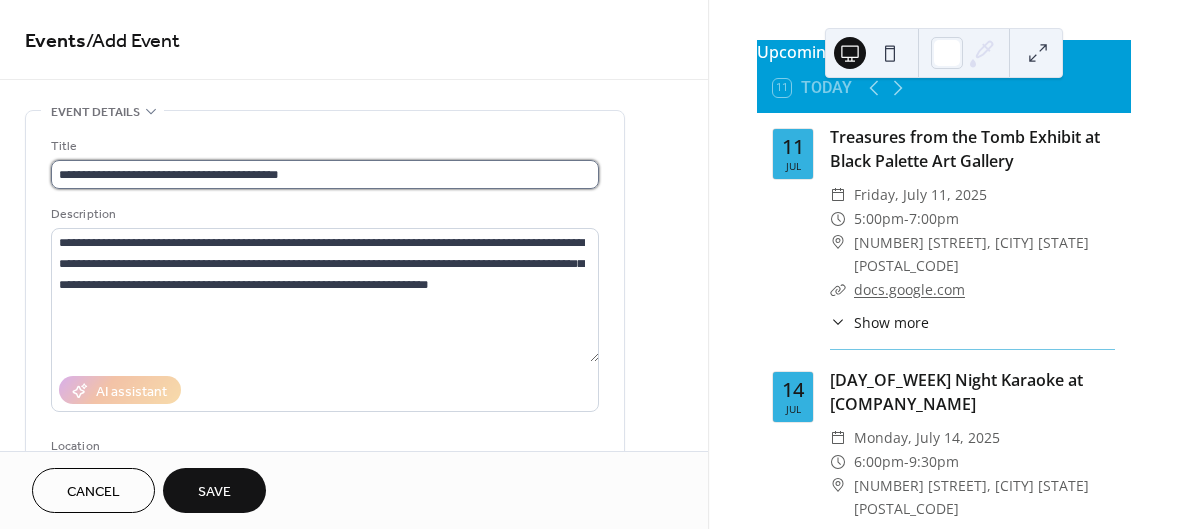 click on "**********" at bounding box center (325, 174) 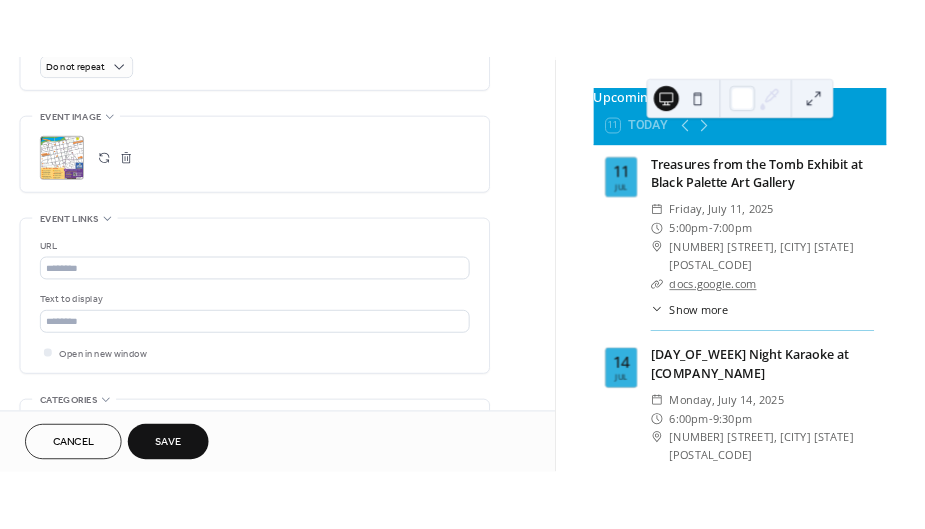 scroll, scrollTop: 901, scrollLeft: 0, axis: vertical 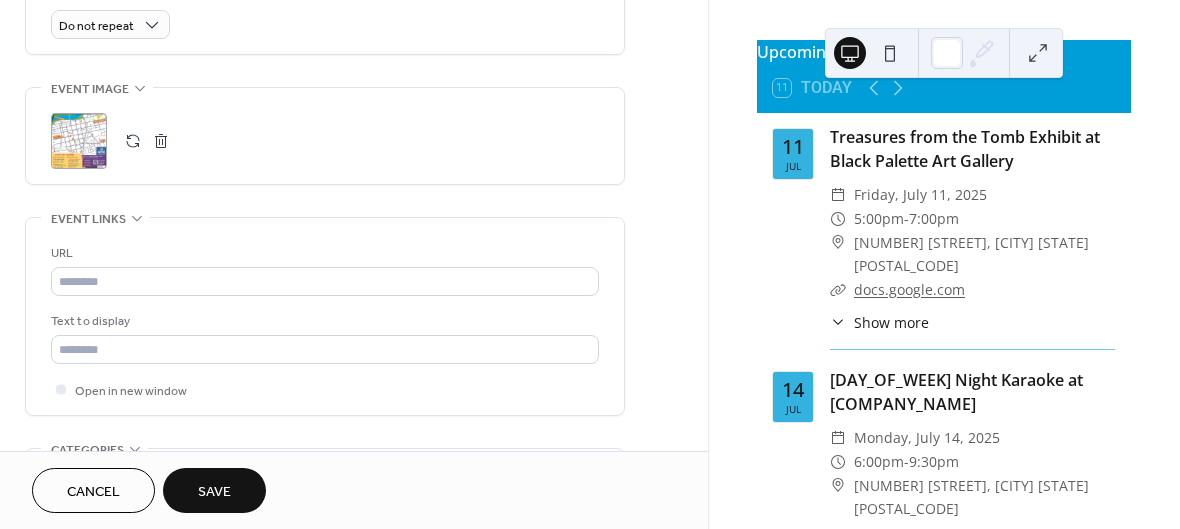 type on "**********" 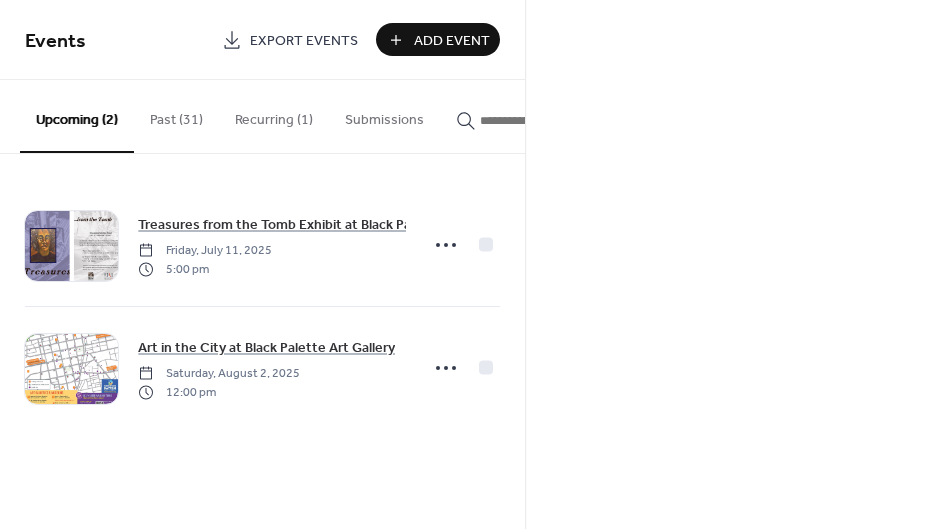 click on "Add Event" at bounding box center (452, 41) 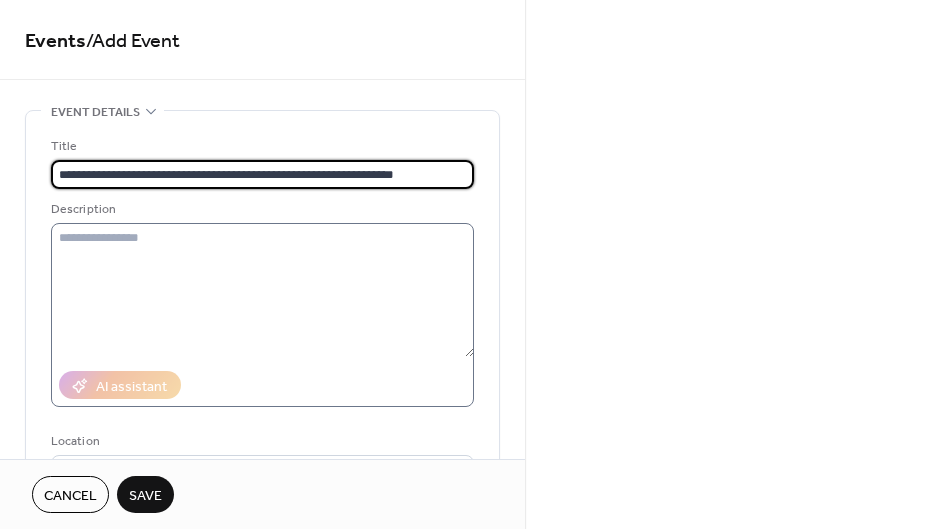 type on "**********" 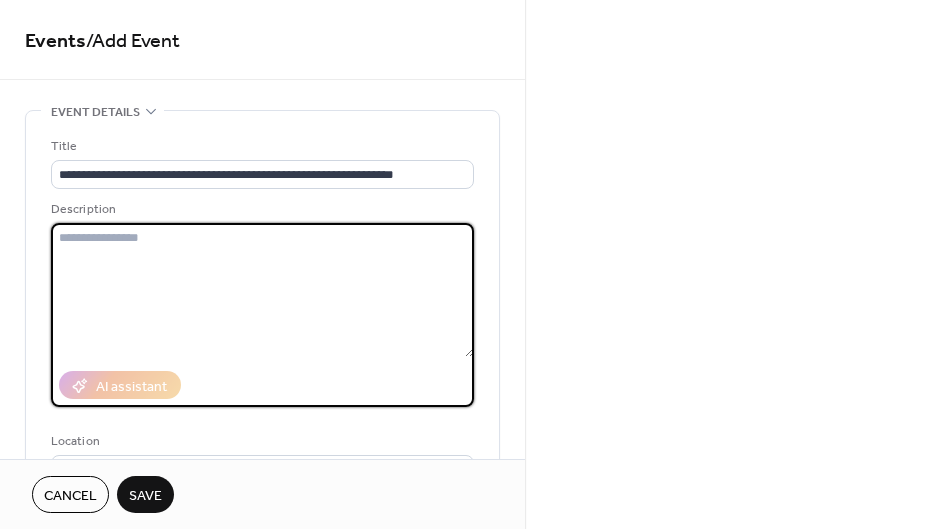click at bounding box center (262, 290) 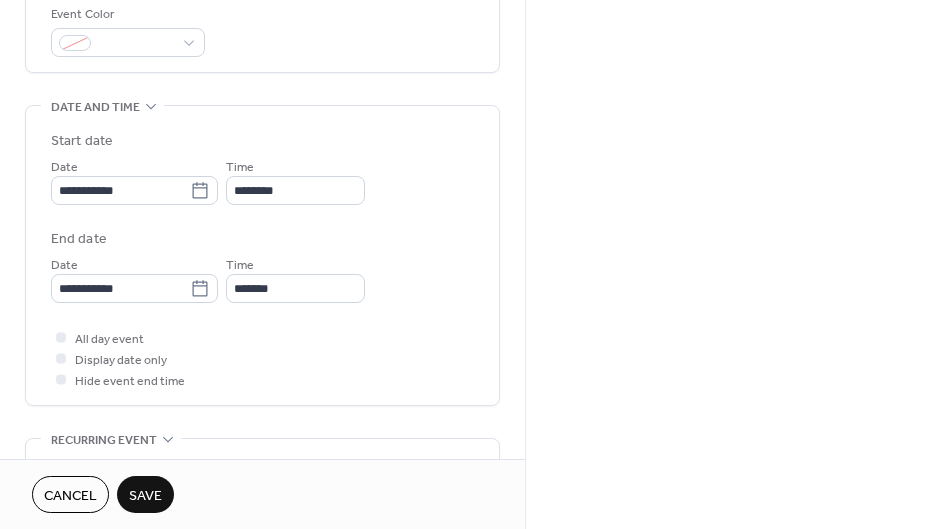 scroll, scrollTop: 538, scrollLeft: 0, axis: vertical 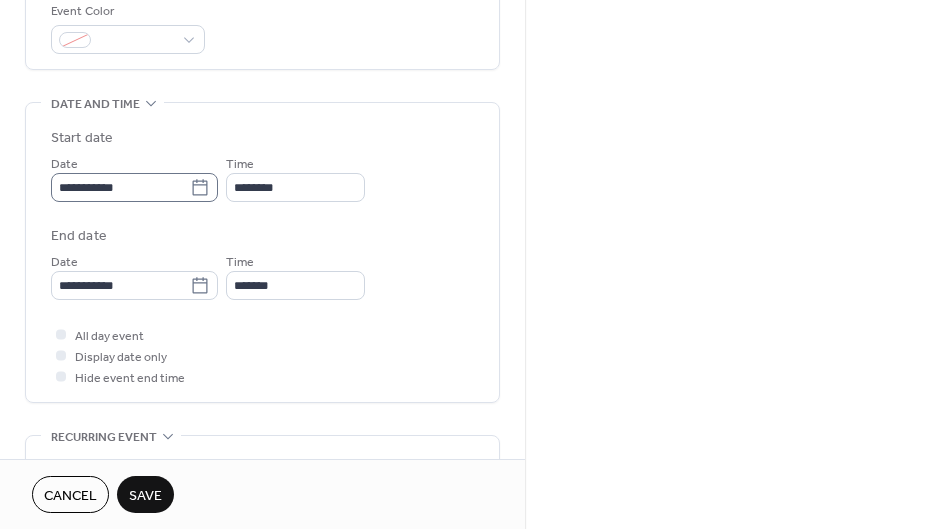 click 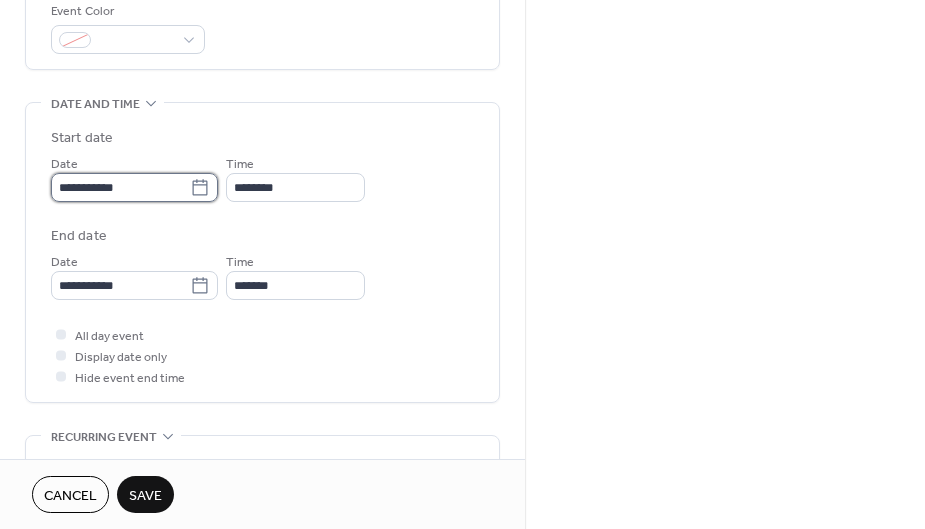 click on "**********" at bounding box center (120, 187) 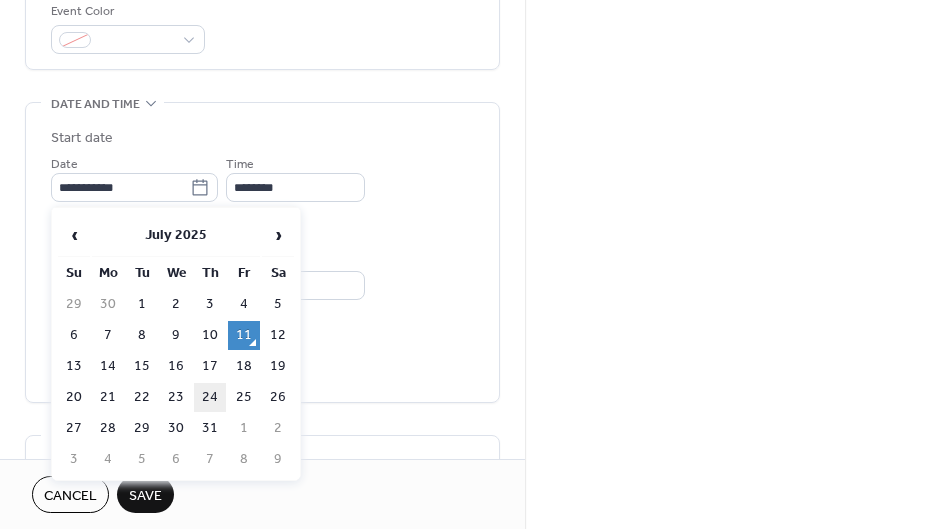 click on "24" at bounding box center (210, 397) 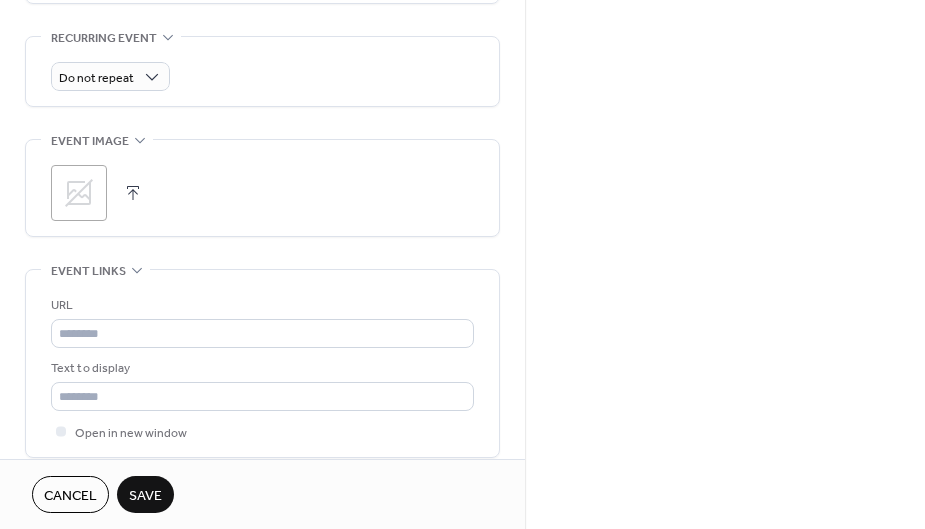 scroll, scrollTop: 951, scrollLeft: 0, axis: vertical 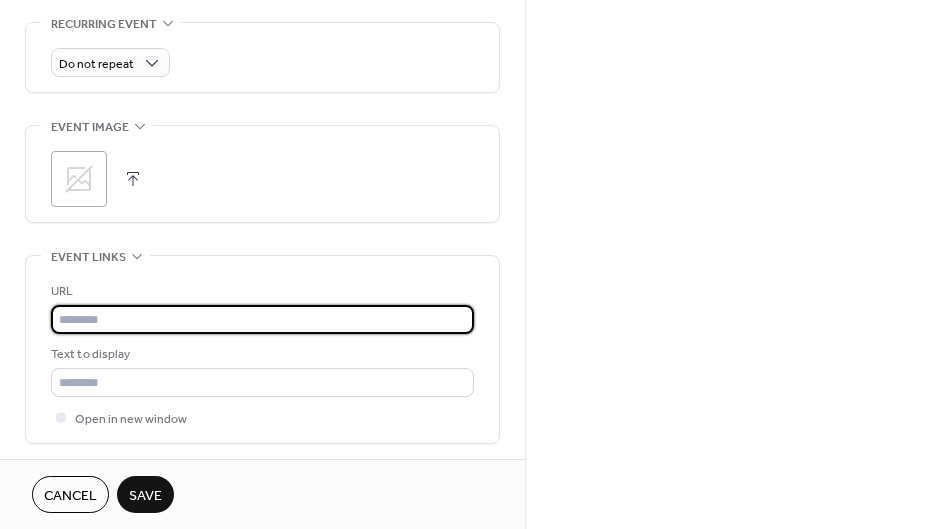 click at bounding box center (262, 319) 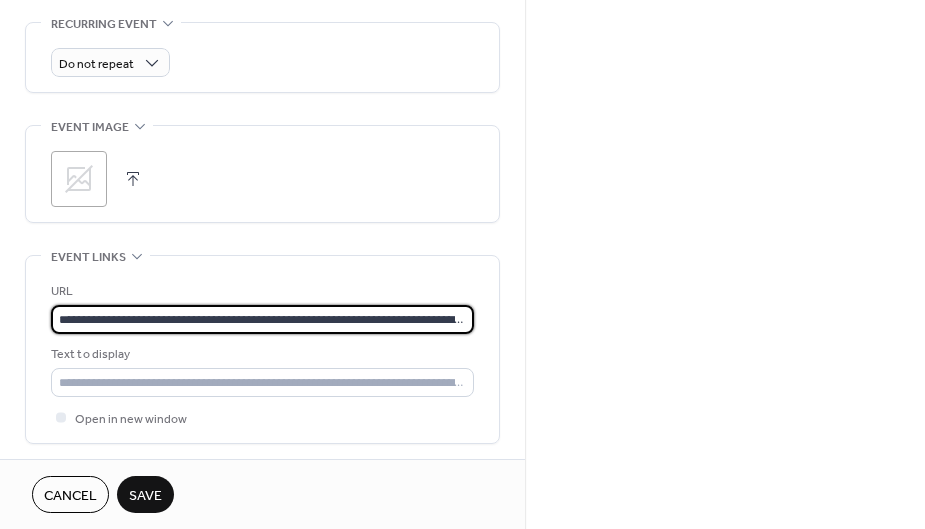 scroll, scrollTop: 0, scrollLeft: 1086, axis: horizontal 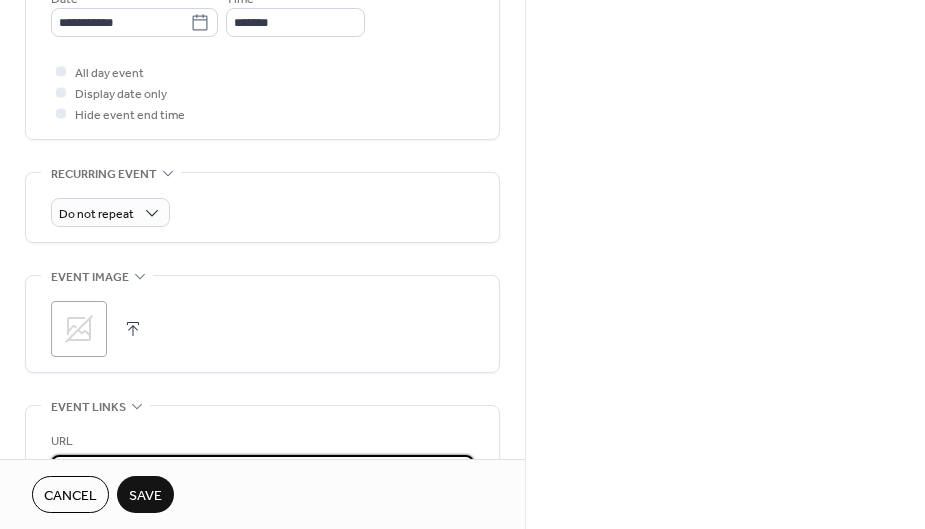 type on "**********" 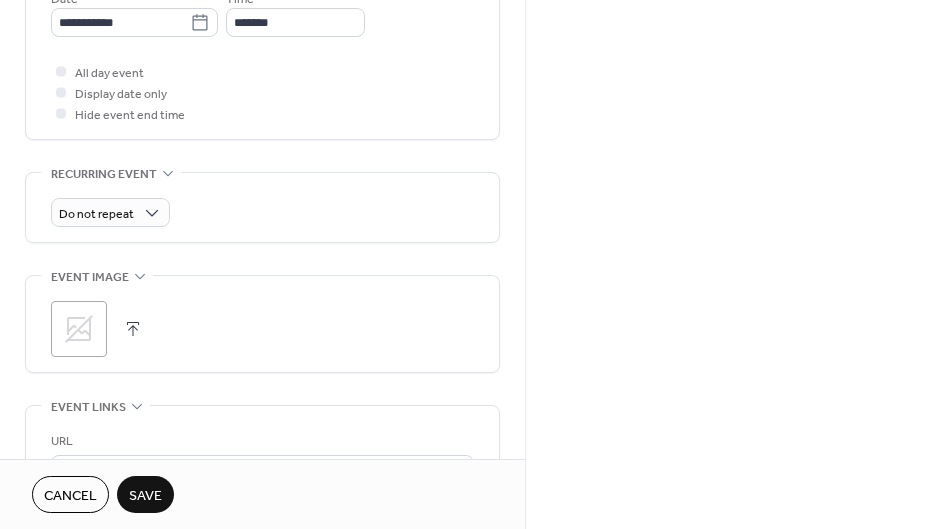 click 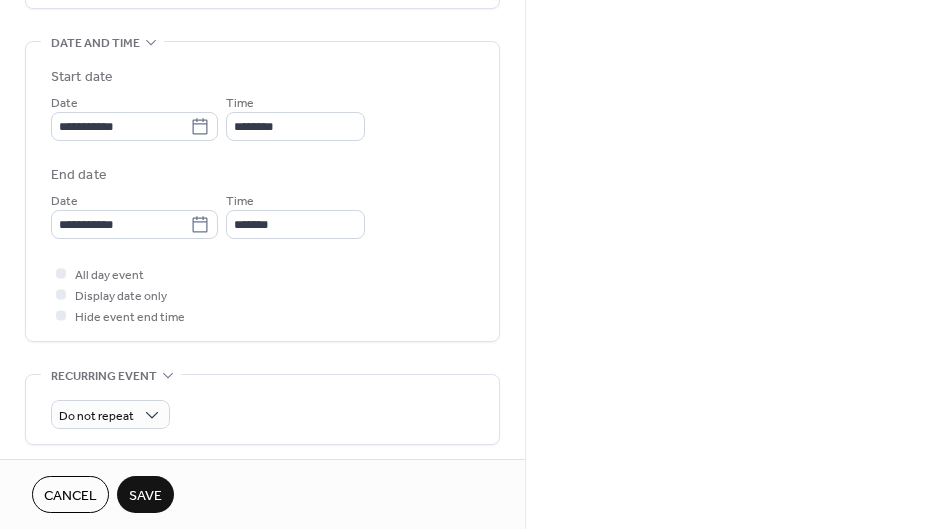 scroll, scrollTop: 563, scrollLeft: 0, axis: vertical 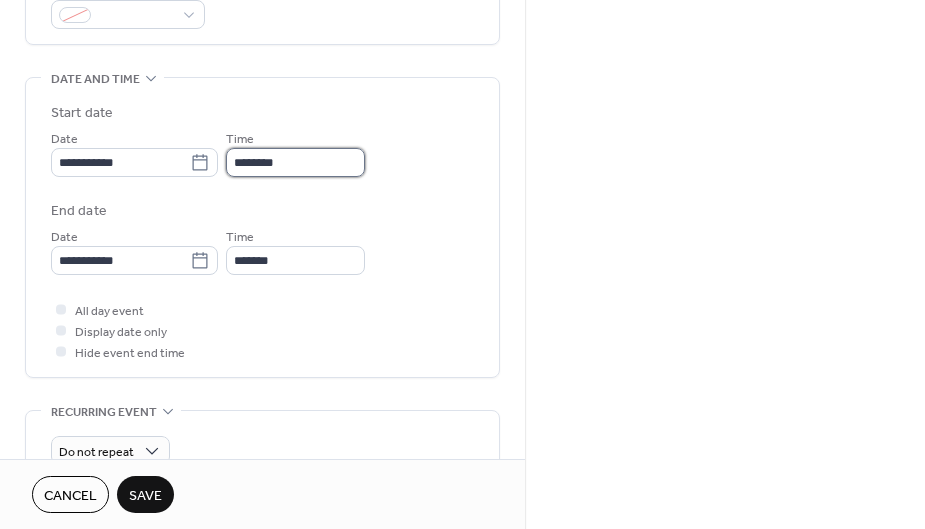 click on "********" at bounding box center (295, 162) 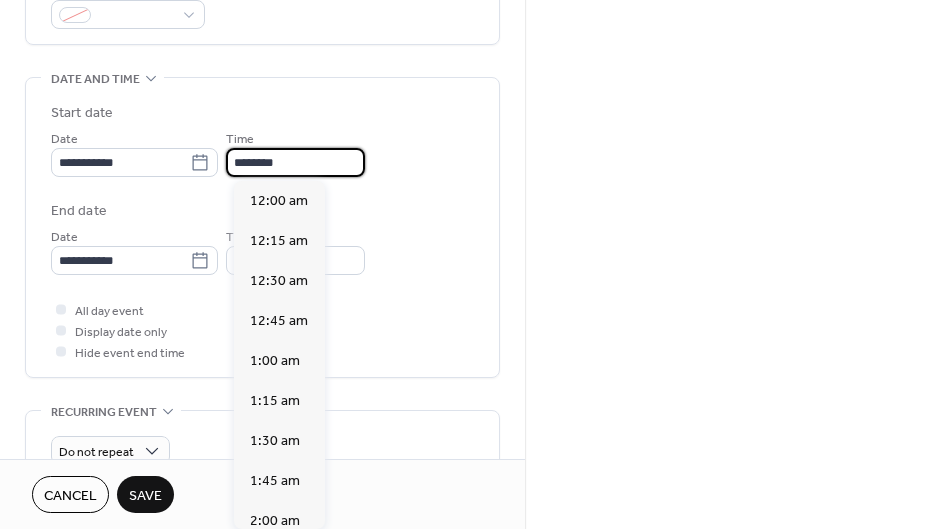 scroll, scrollTop: 1968, scrollLeft: 0, axis: vertical 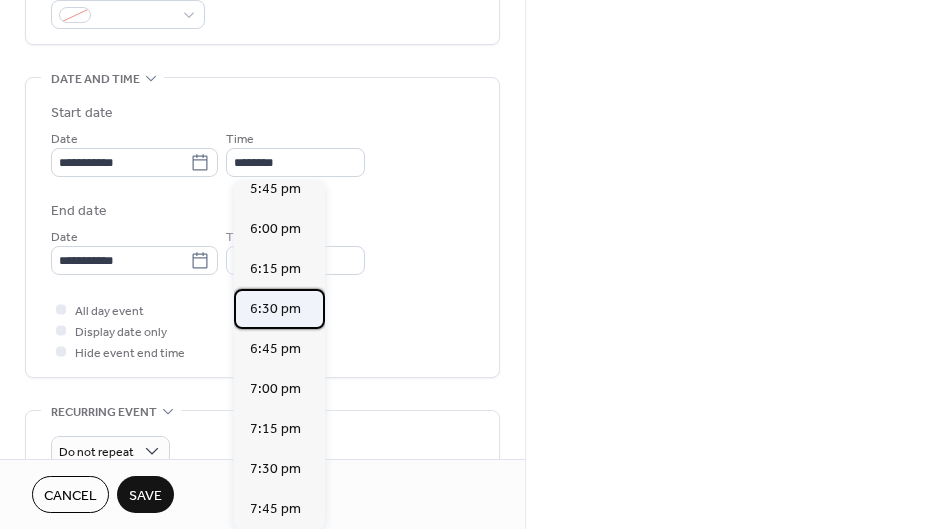 click on "6:30 pm" at bounding box center (275, 309) 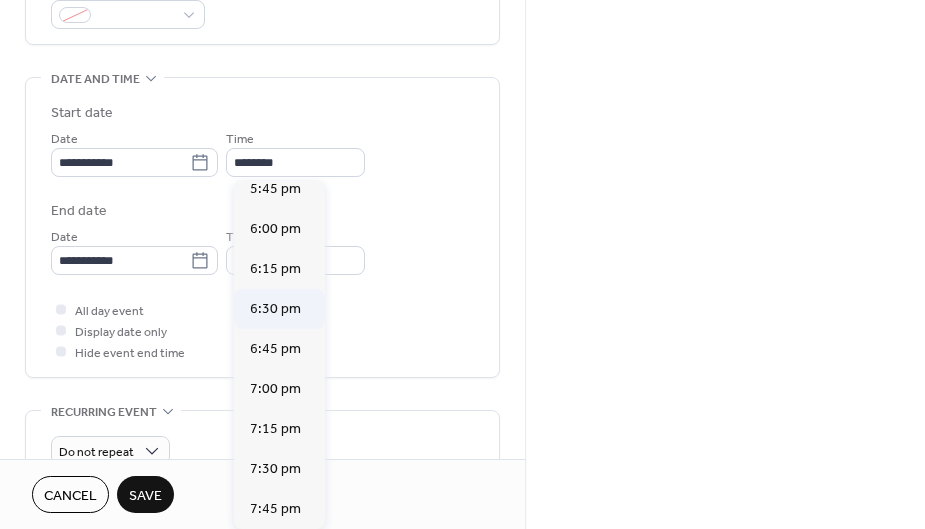 type on "*******" 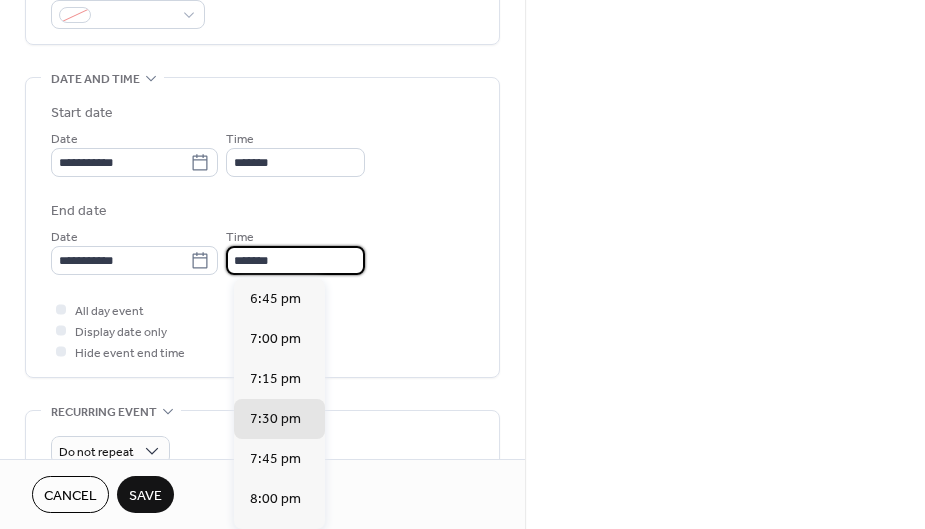 click on "*******" at bounding box center (295, 260) 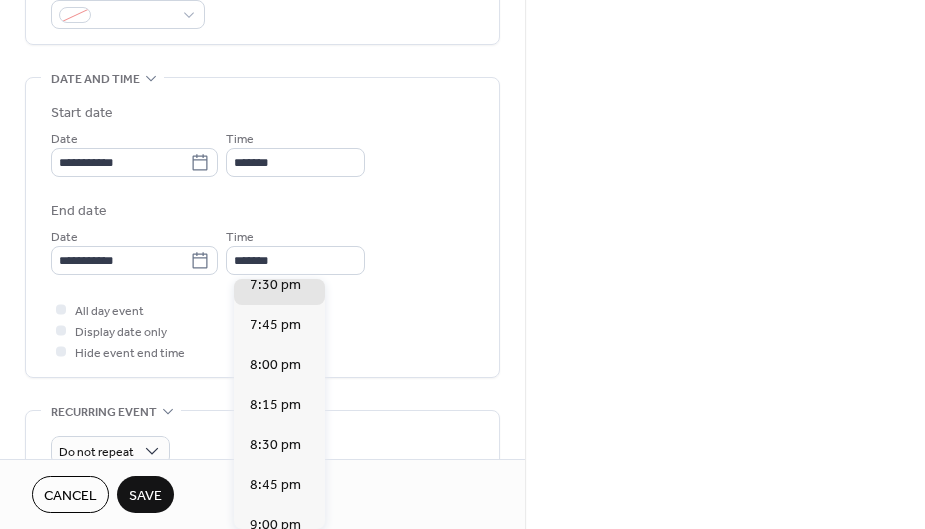 scroll, scrollTop: 152, scrollLeft: 0, axis: vertical 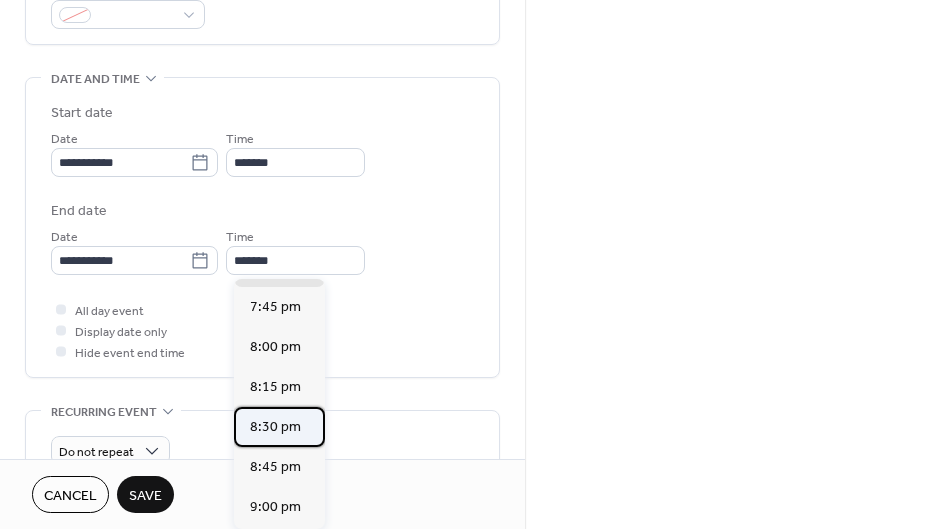 click on "8:30 pm" at bounding box center [275, 427] 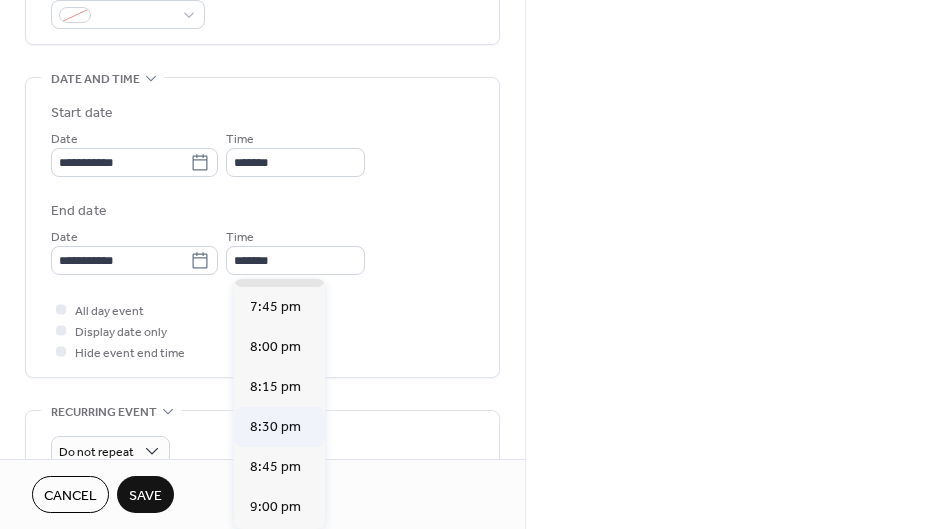type on "*******" 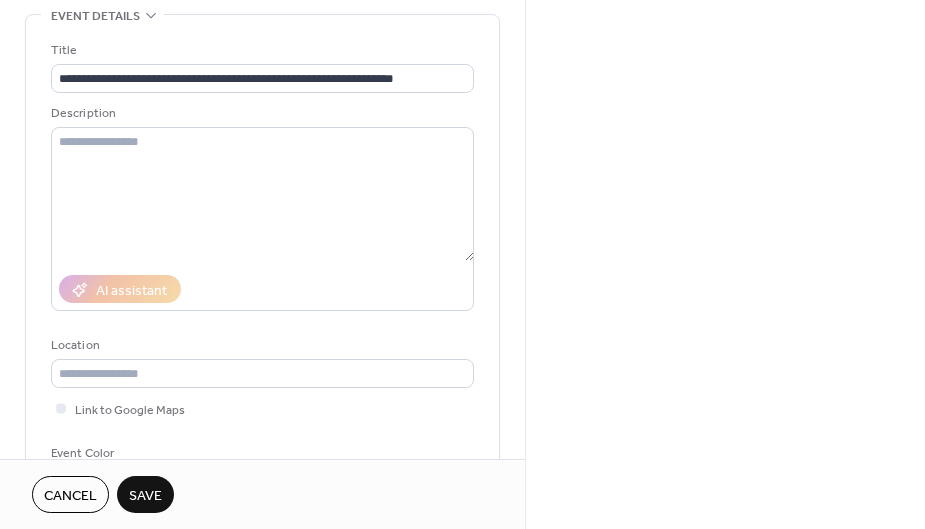 scroll, scrollTop: 104, scrollLeft: 0, axis: vertical 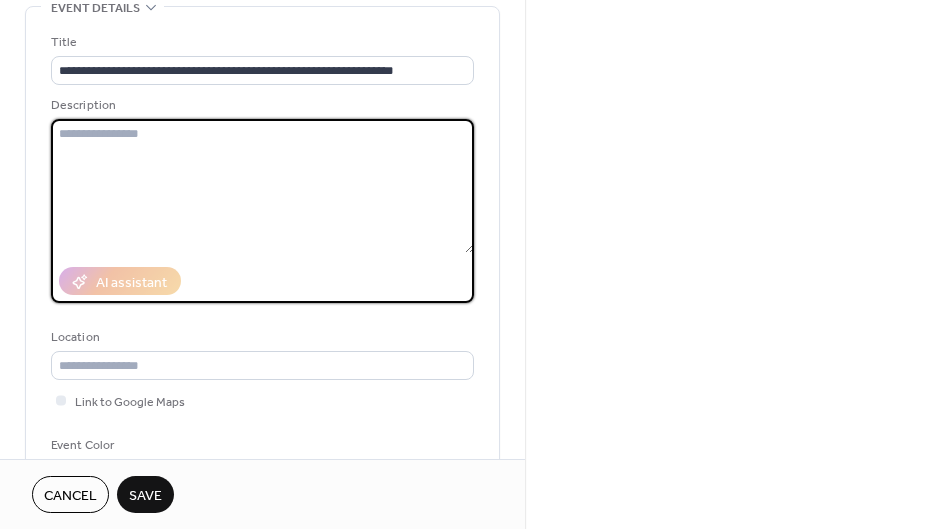 click at bounding box center [262, 186] 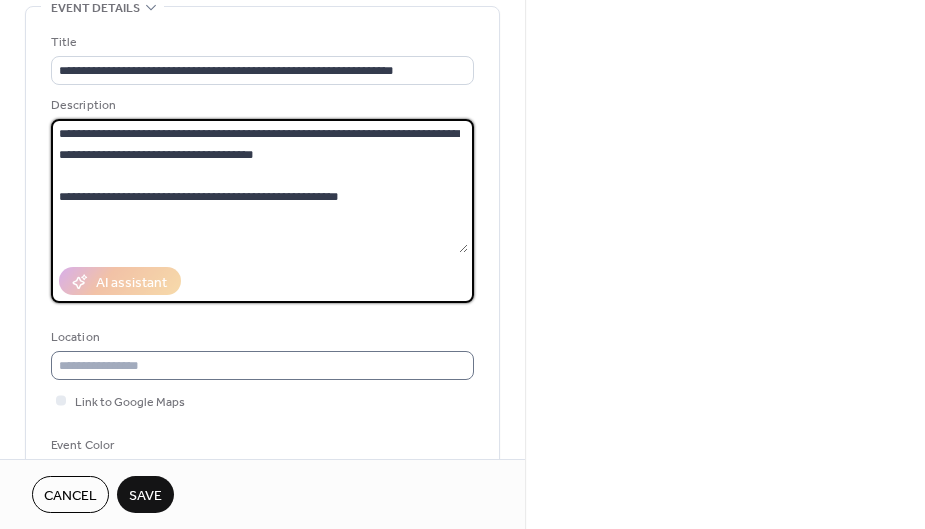 type on "**********" 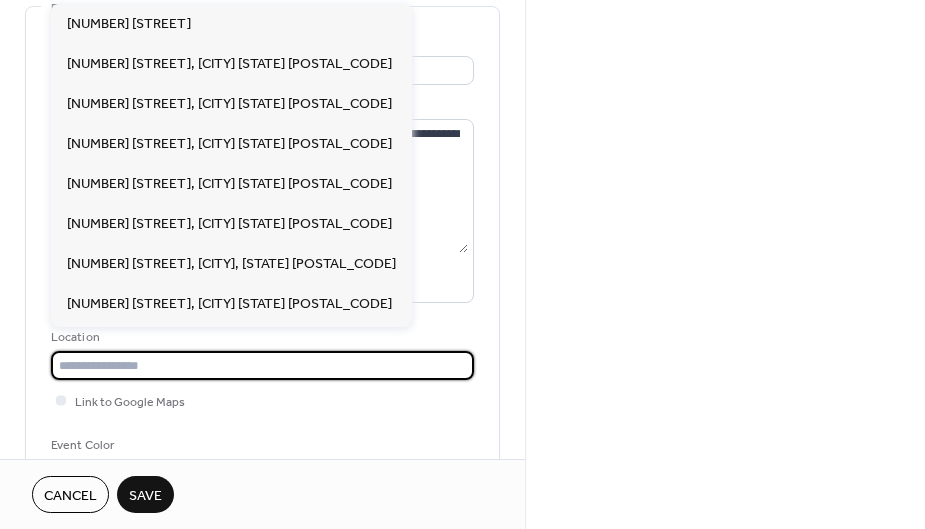 click at bounding box center [262, 365] 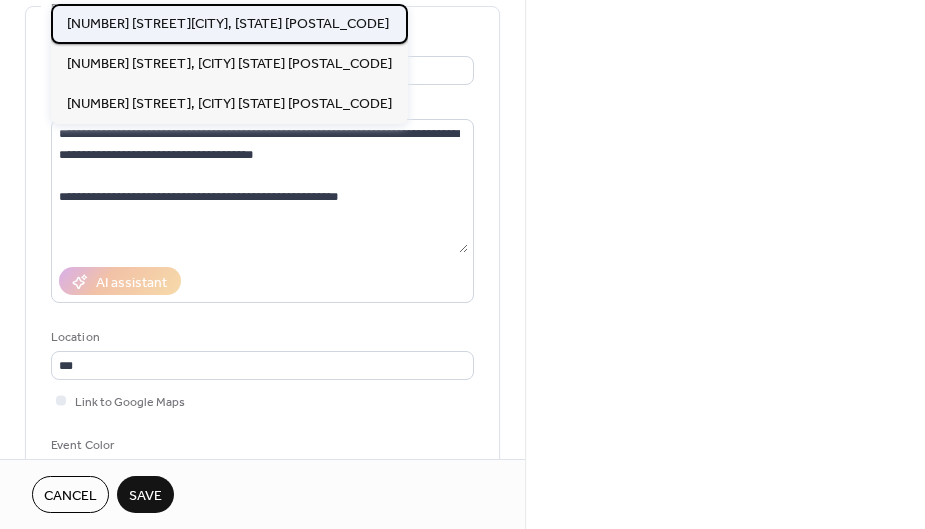 click on "[NUMBER] [STREET][CITY], [STATE] [POSTAL_CODE]" at bounding box center (228, 24) 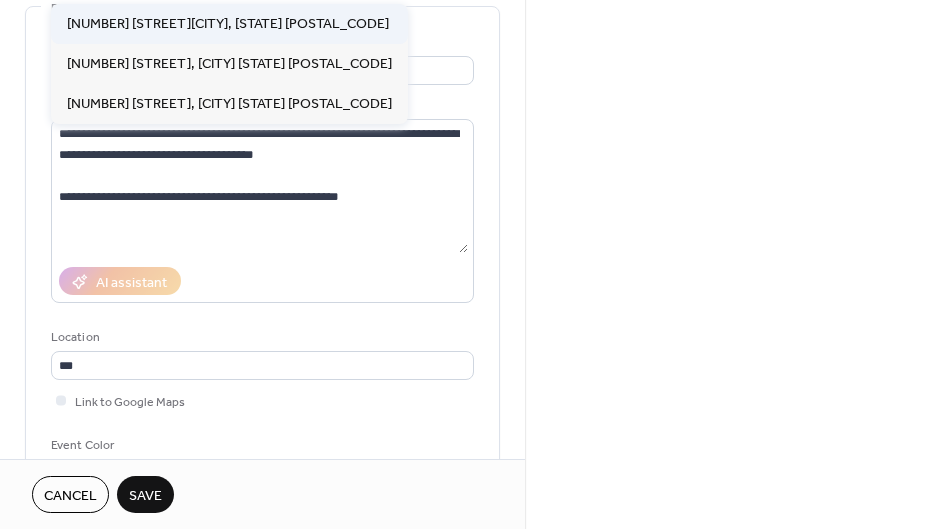 type on "**********" 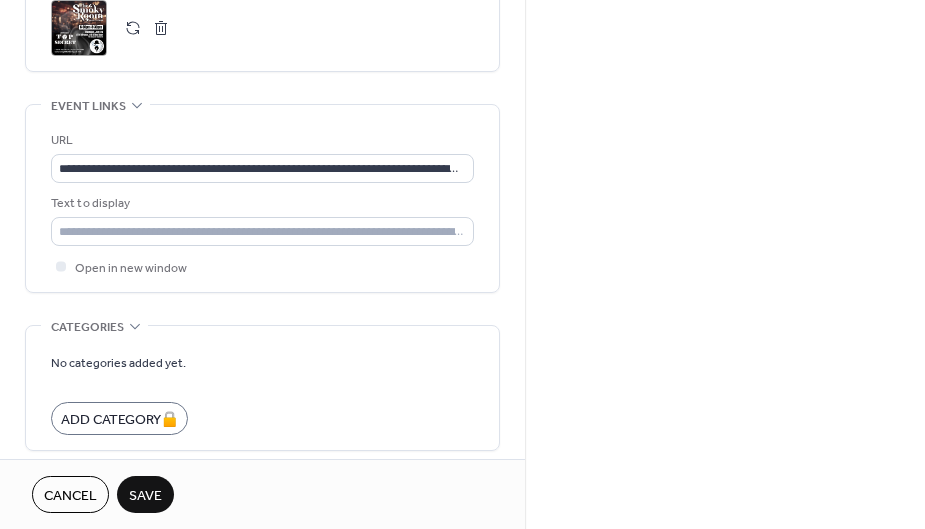 scroll, scrollTop: 1152, scrollLeft: 0, axis: vertical 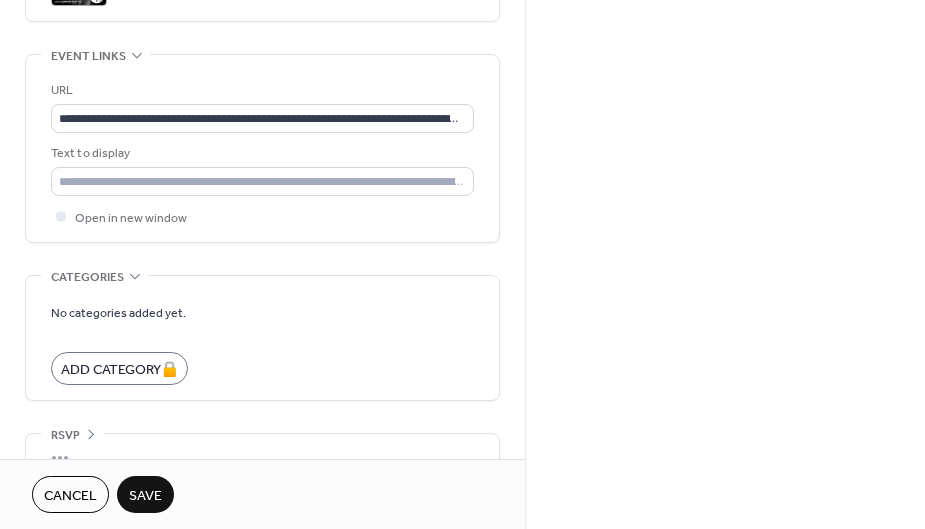 click on "Save" at bounding box center [145, 496] 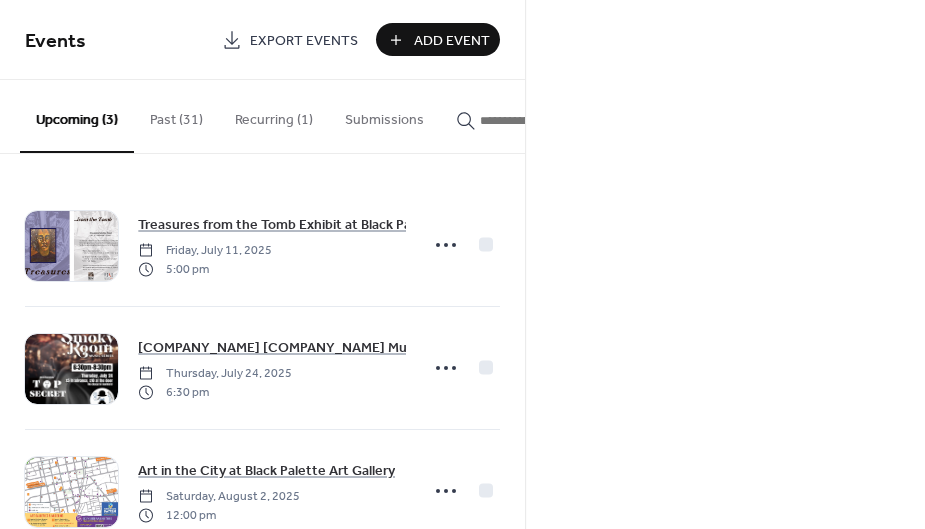 click on "Add Event" at bounding box center (452, 41) 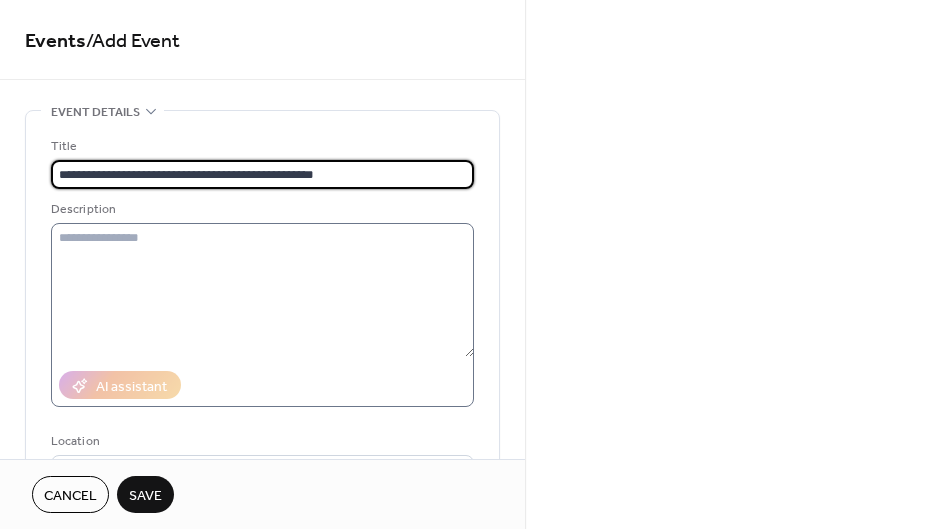 type on "**********" 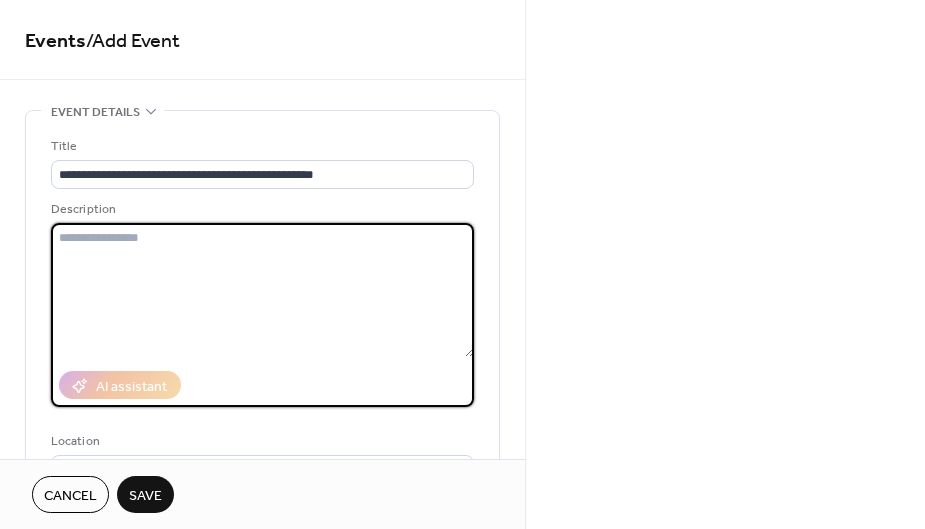 click at bounding box center (262, 290) 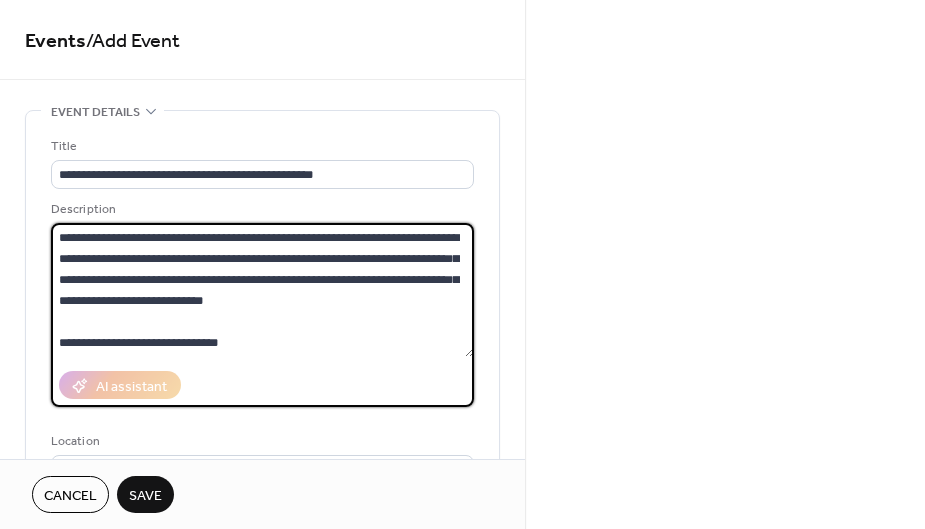 scroll, scrollTop: 18, scrollLeft: 0, axis: vertical 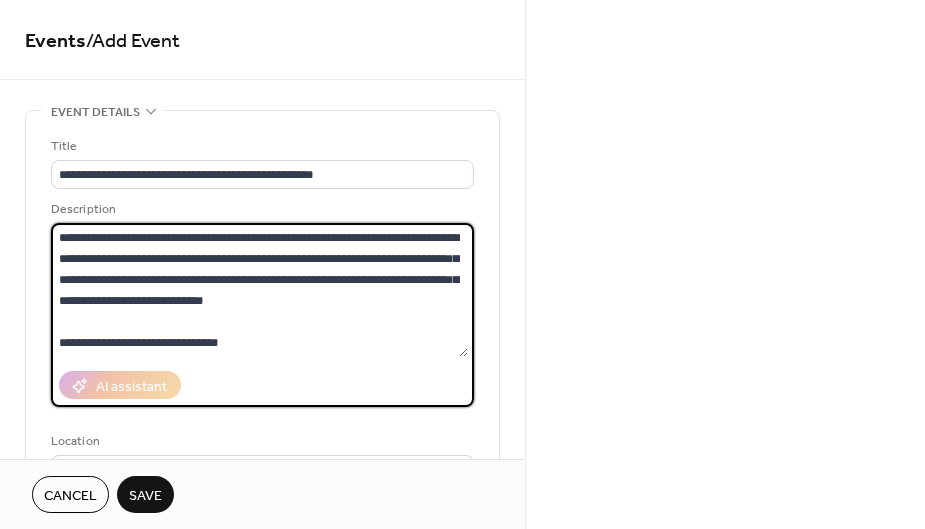type on "**********" 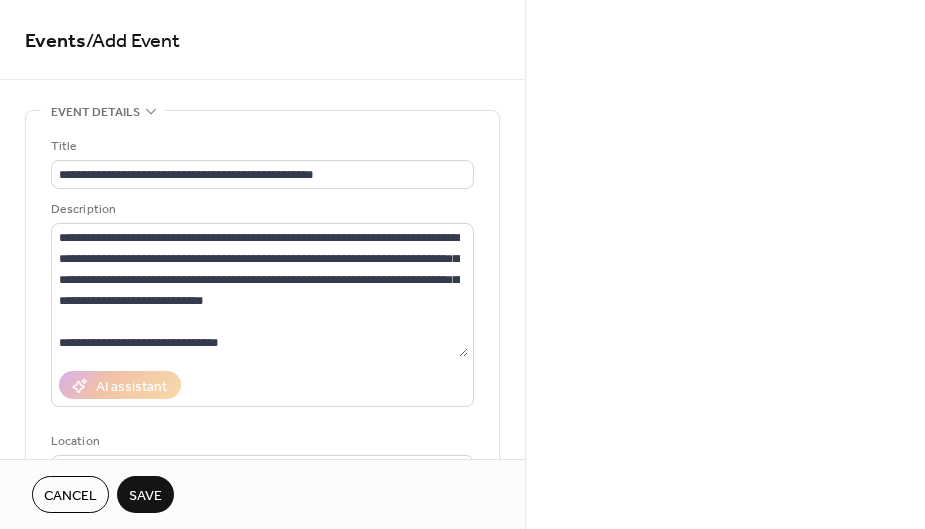 drag, startPoint x: 518, startPoint y: 103, endPoint x: 518, endPoint y: 163, distance: 60 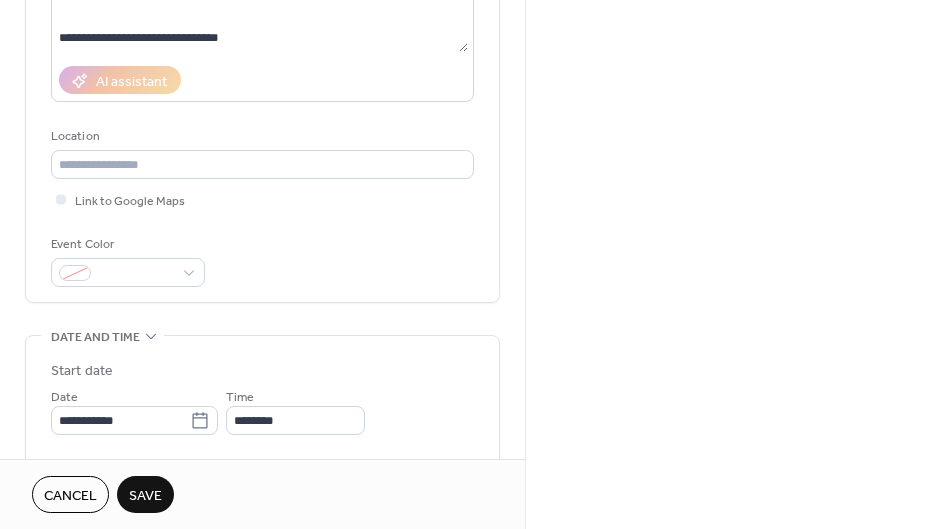 scroll, scrollTop: 326, scrollLeft: 0, axis: vertical 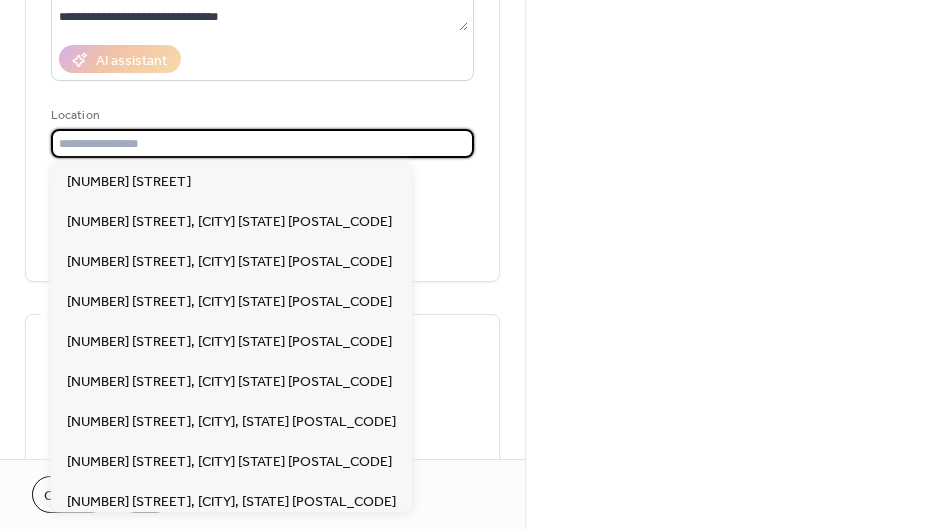 click at bounding box center (262, 143) 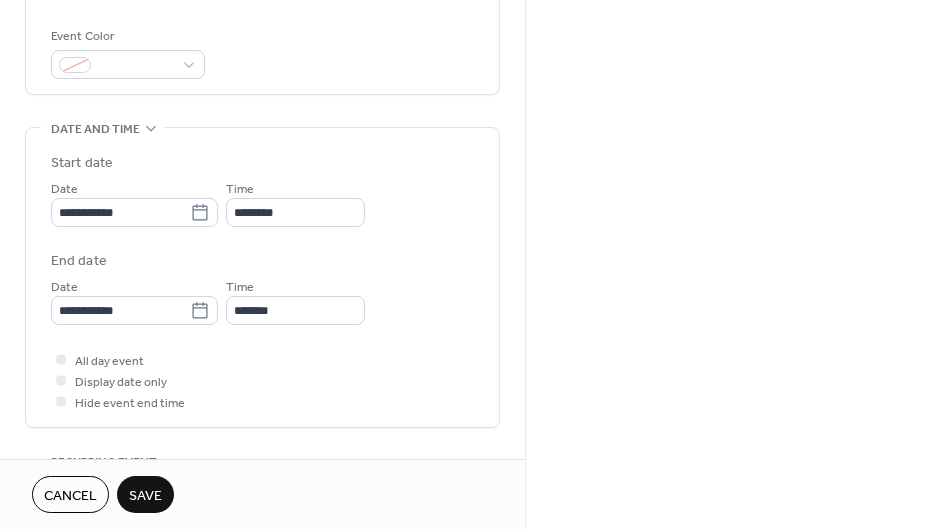 scroll, scrollTop: 517, scrollLeft: 0, axis: vertical 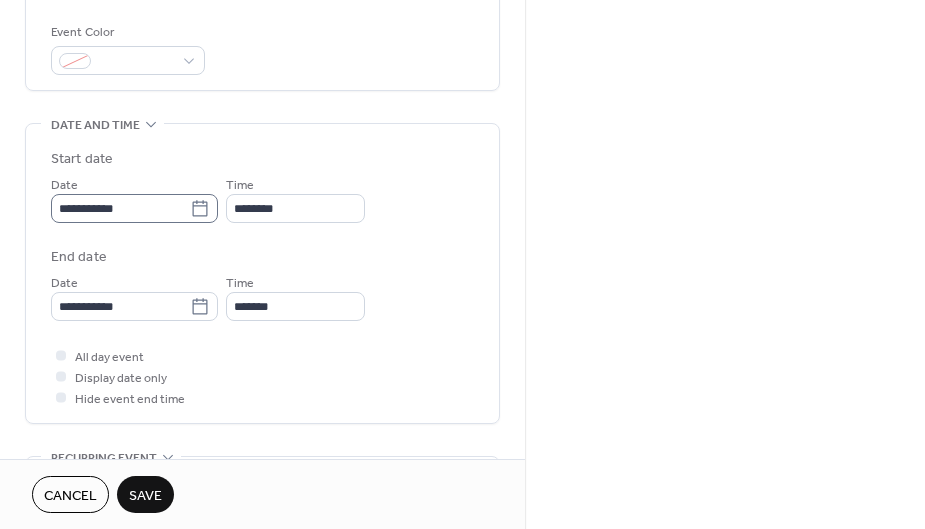 type on "**********" 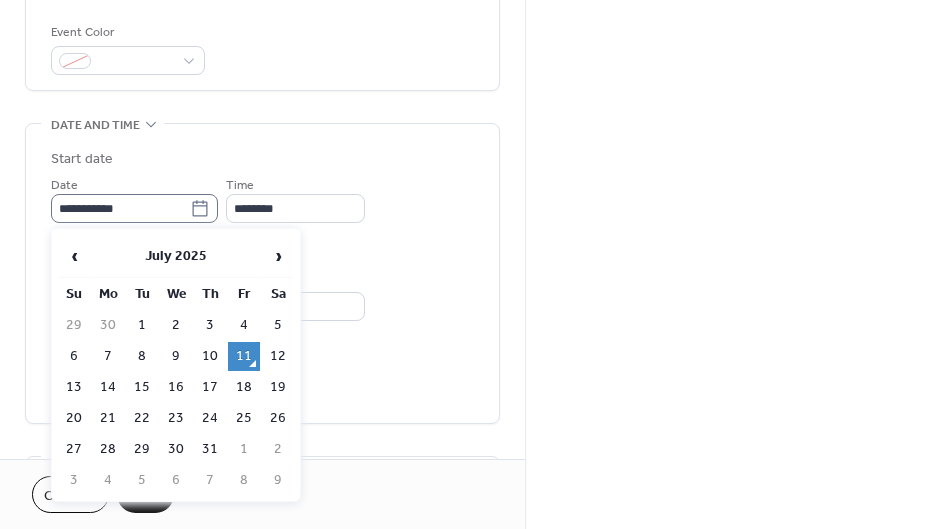 click 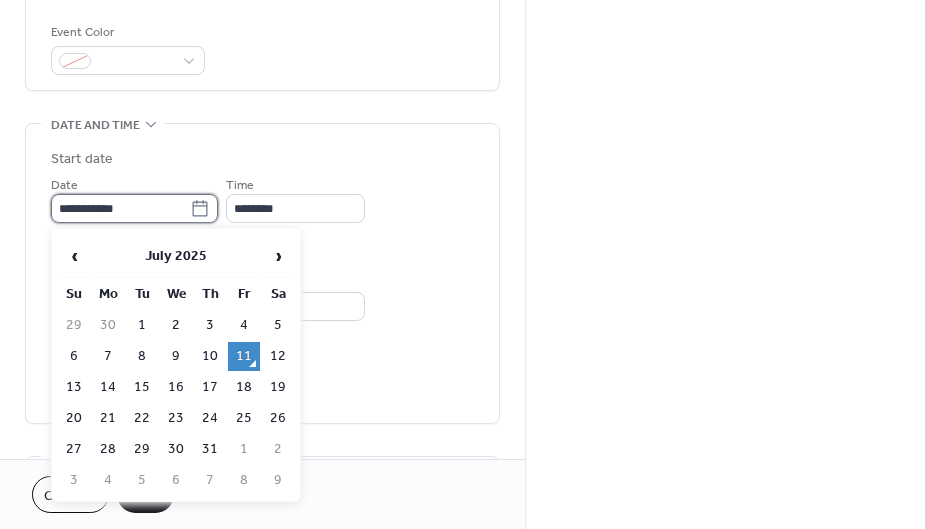 click on "**********" at bounding box center (120, 208) 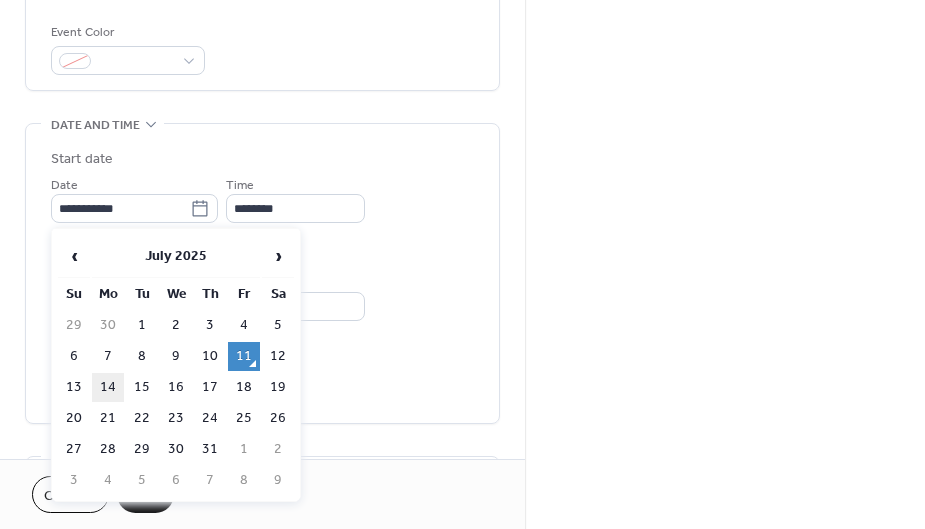 click on "14" at bounding box center (108, 387) 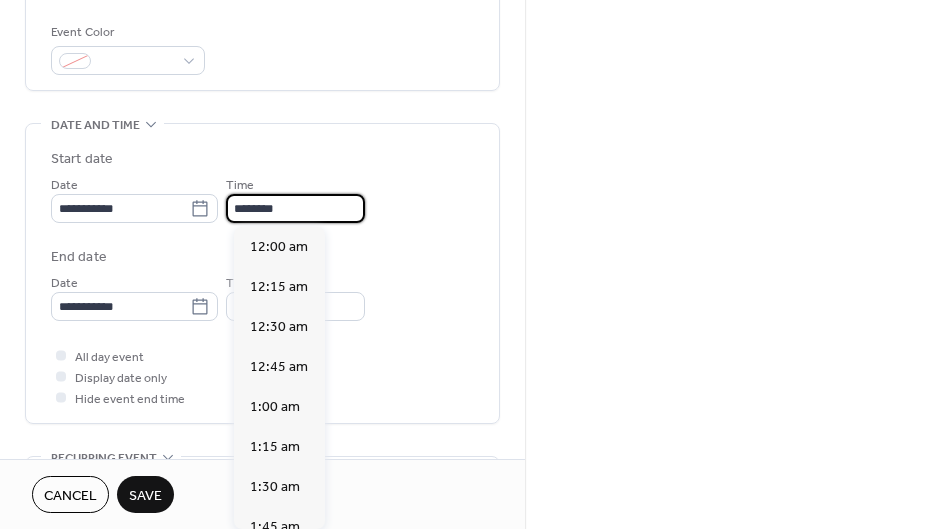scroll, scrollTop: 1968, scrollLeft: 0, axis: vertical 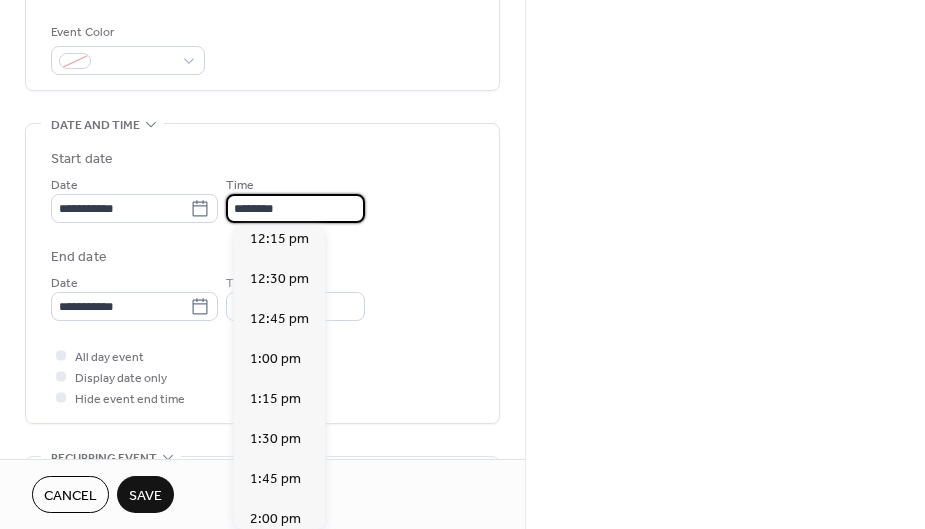 click on "********" at bounding box center (295, 208) 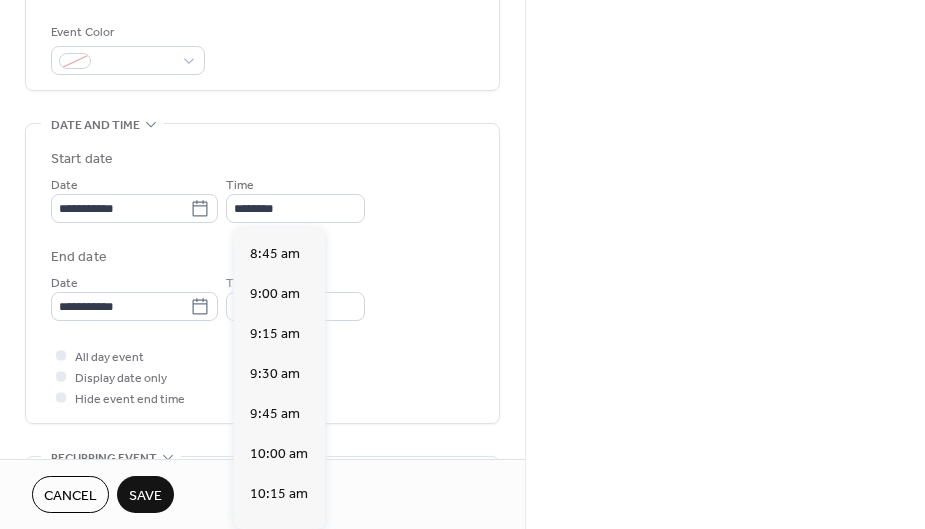scroll, scrollTop: 1433, scrollLeft: 0, axis: vertical 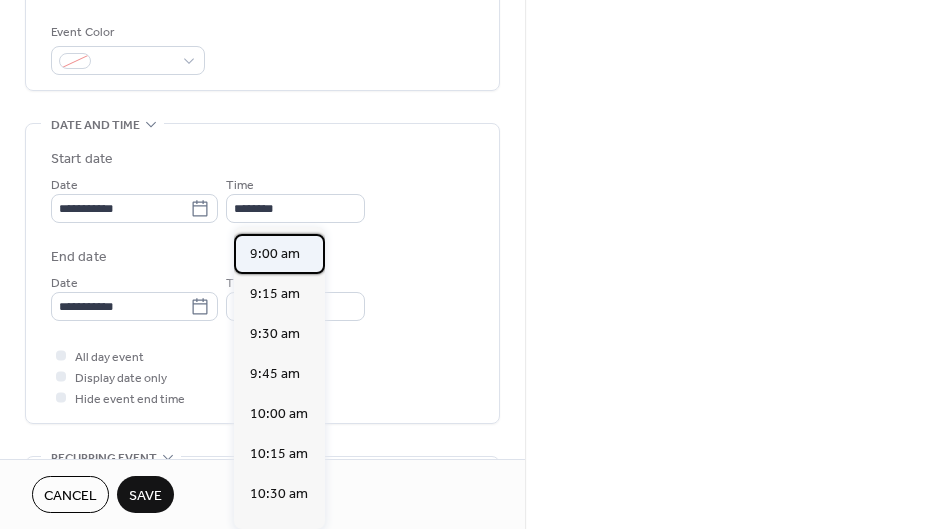 click on "9:00 am" at bounding box center (275, 254) 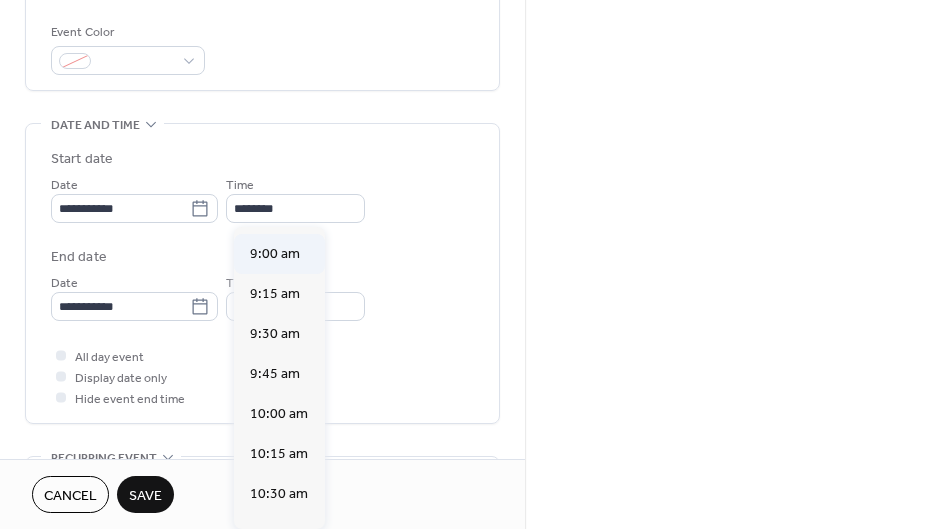 type on "*******" 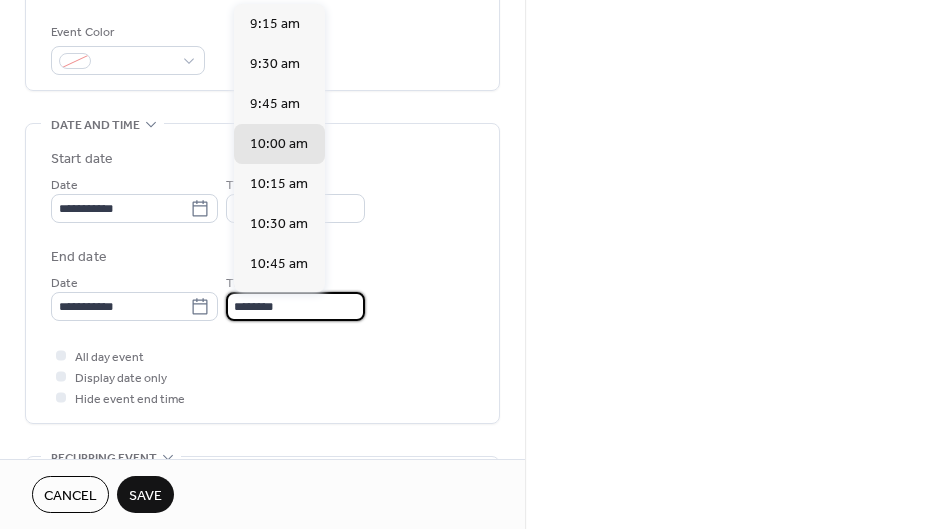 click on "********" at bounding box center [295, 306] 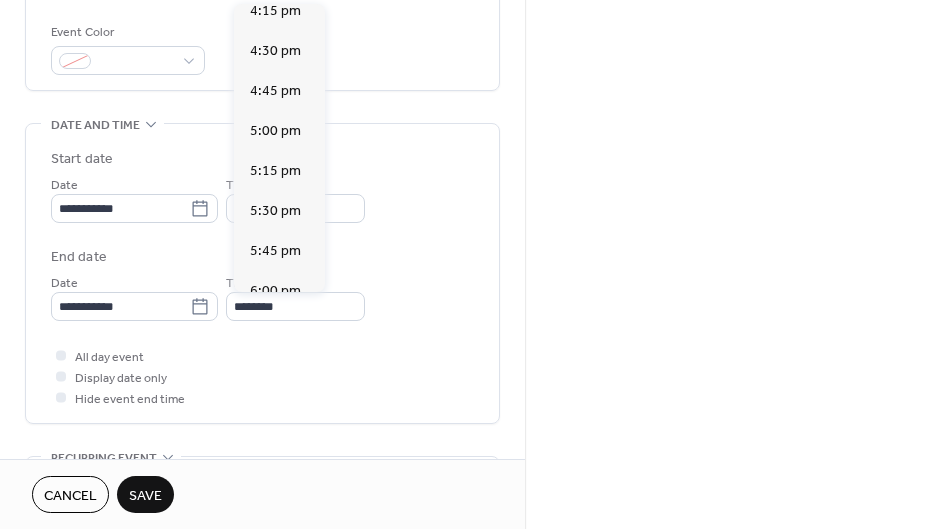 scroll, scrollTop: 1149, scrollLeft: 0, axis: vertical 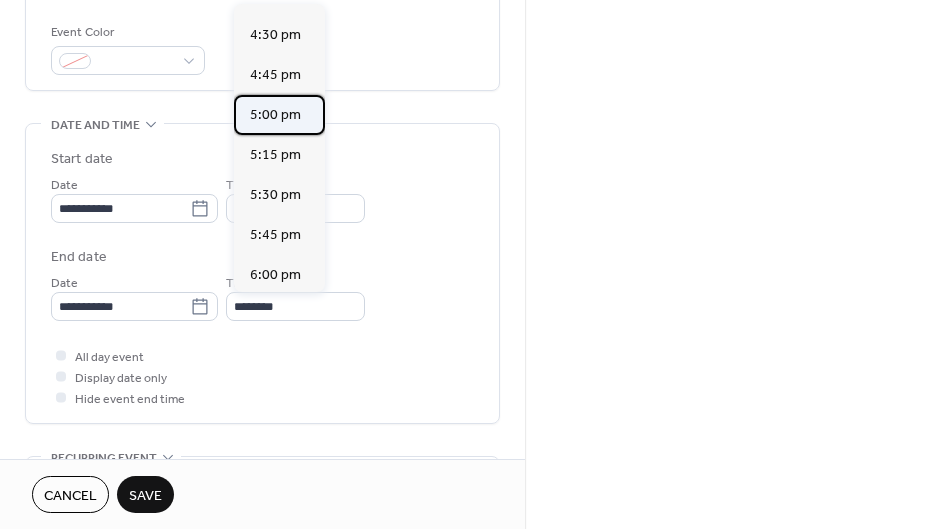 click on "5:00 pm" at bounding box center (275, 115) 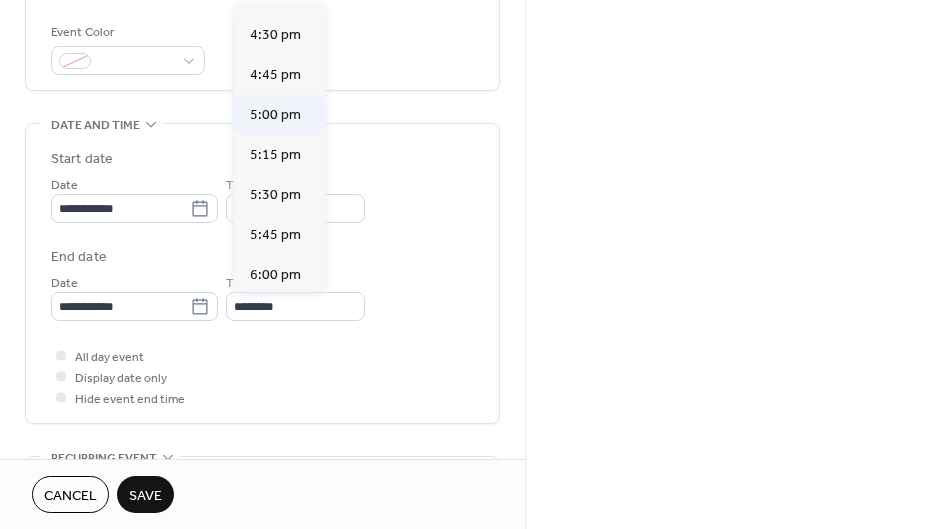 type on "*******" 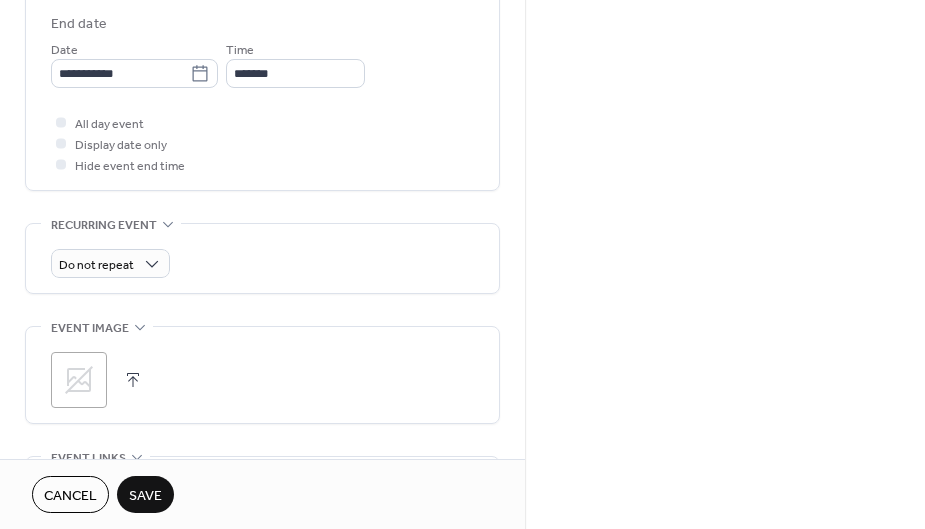 scroll, scrollTop: 783, scrollLeft: 0, axis: vertical 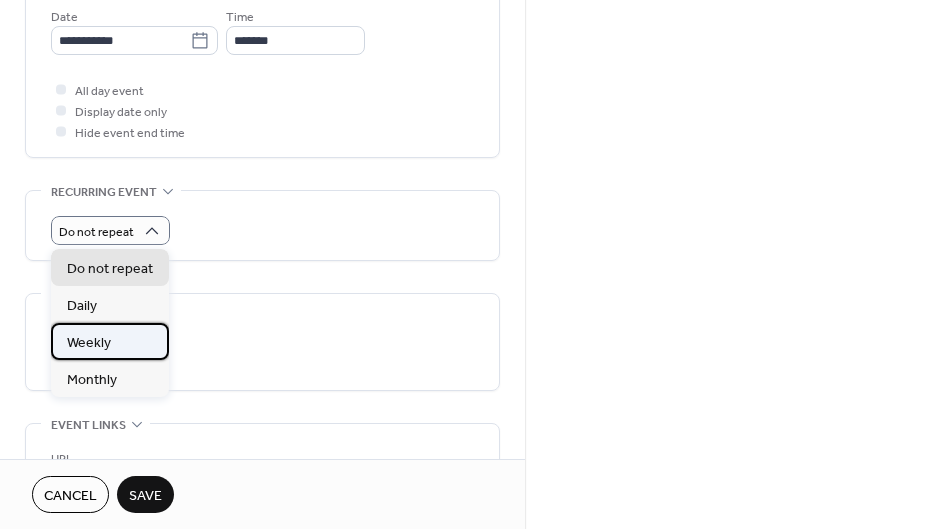 click on "Weekly" at bounding box center [110, 341] 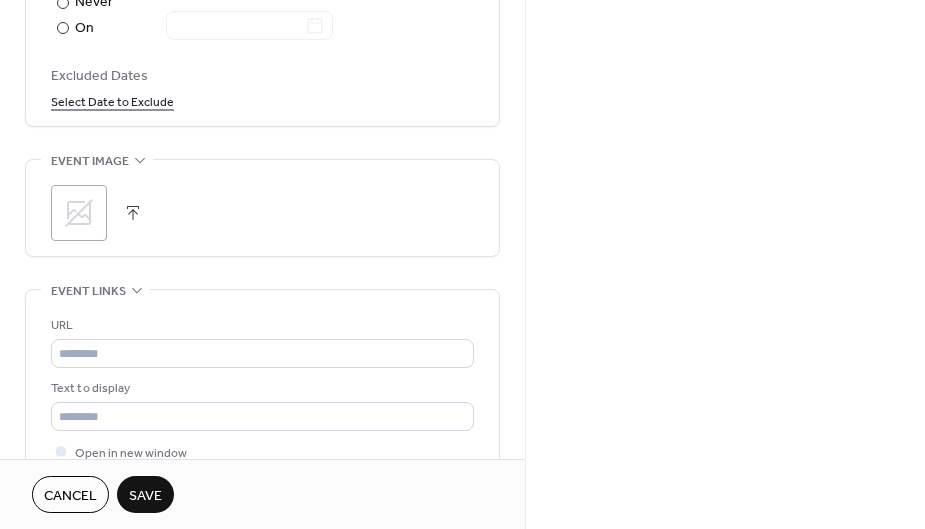 scroll, scrollTop: 1255, scrollLeft: 0, axis: vertical 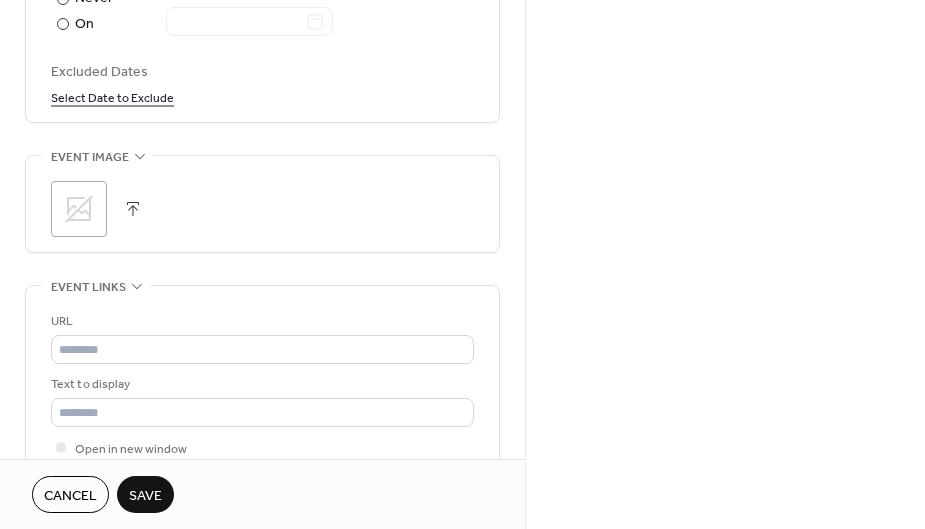 click 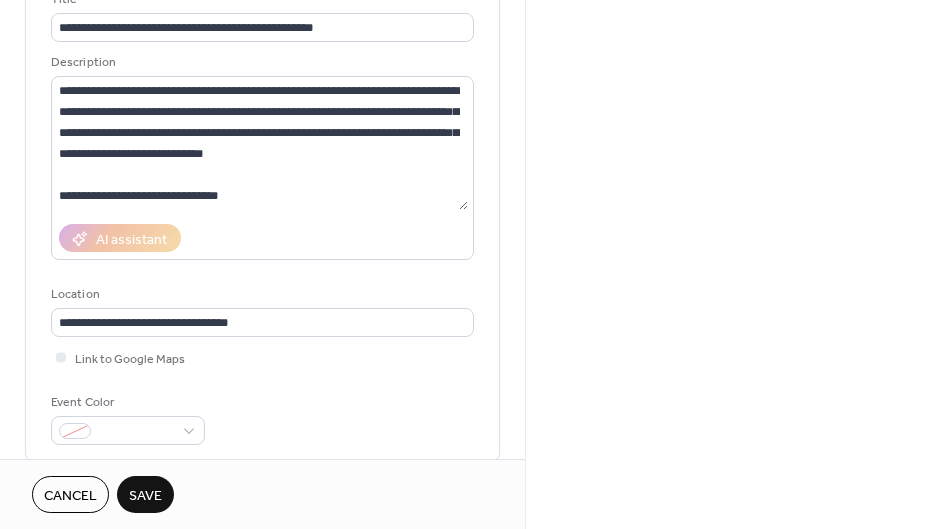 scroll, scrollTop: 129, scrollLeft: 0, axis: vertical 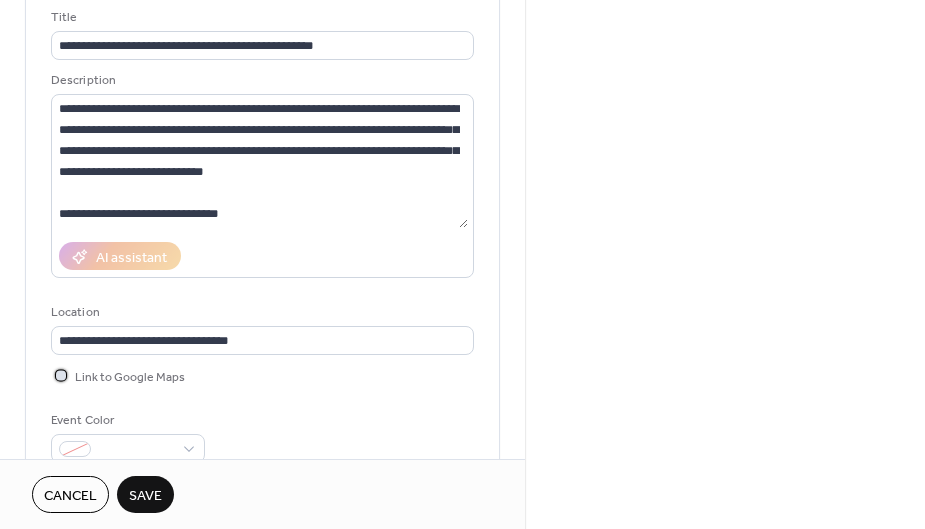click on "Link to Google Maps" at bounding box center (130, 377) 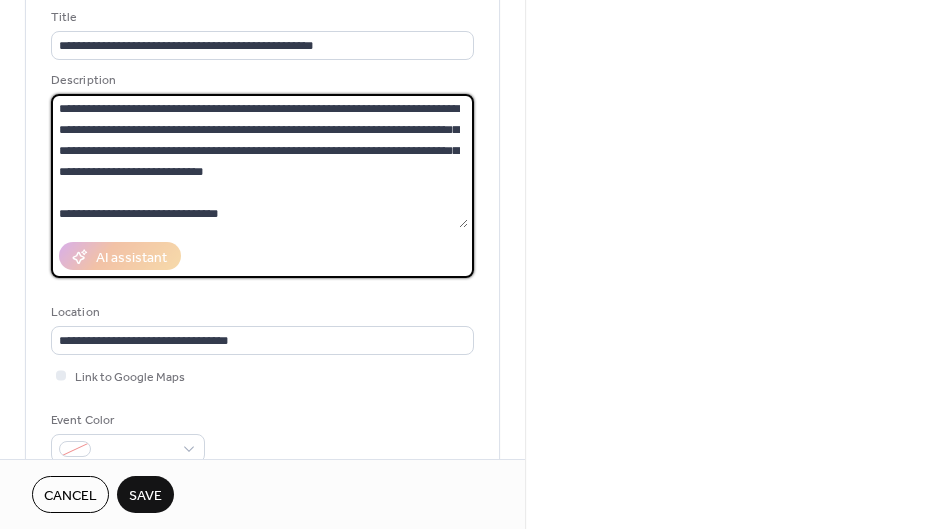 click on "**********" at bounding box center [259, 161] 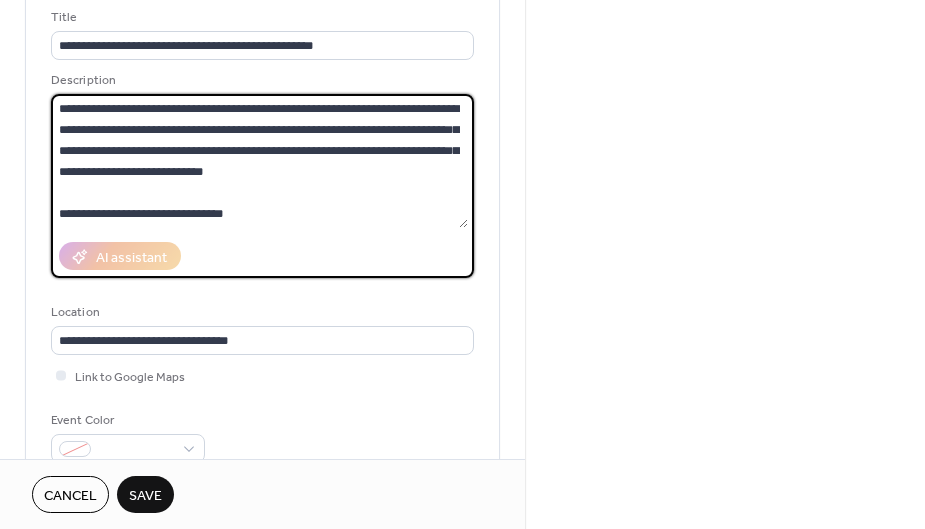 scroll, scrollTop: 18, scrollLeft: 0, axis: vertical 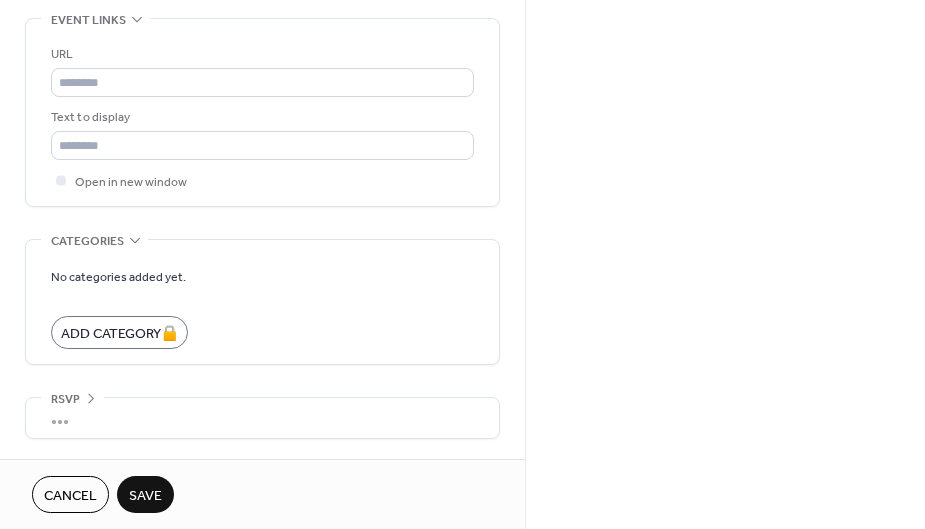 type on "**********" 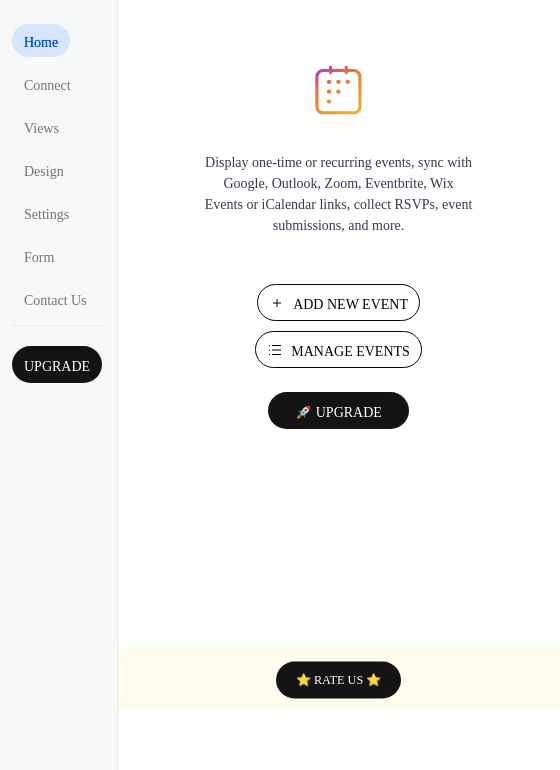 scroll, scrollTop: 0, scrollLeft: 0, axis: both 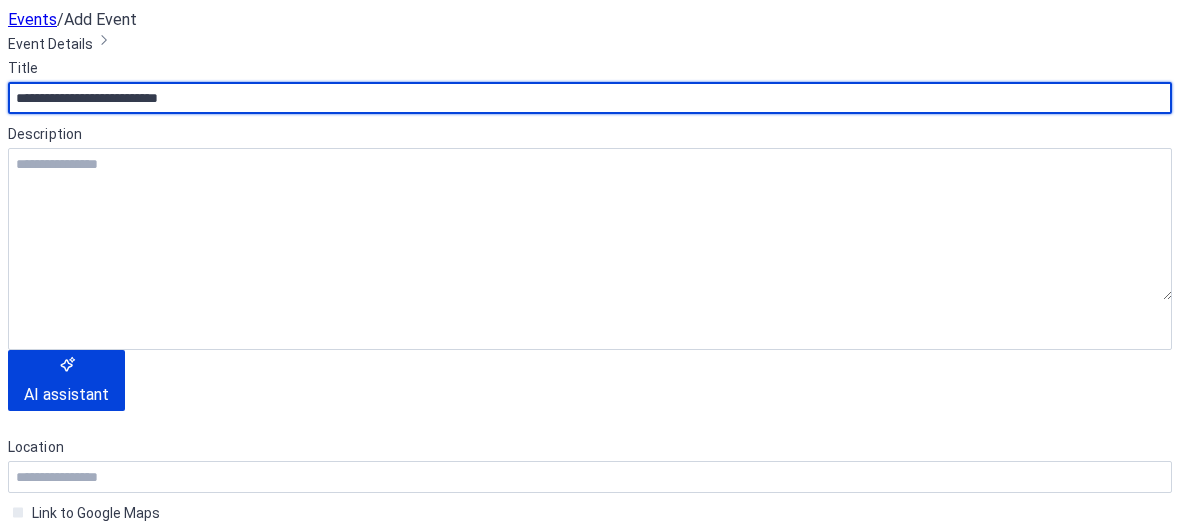 type on "**********" 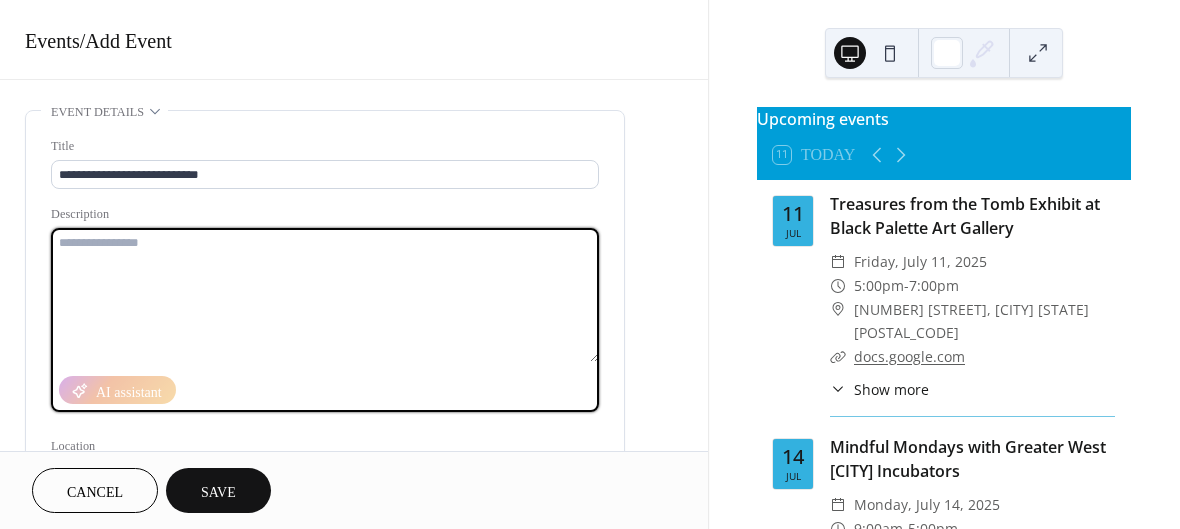 click at bounding box center (325, 295) 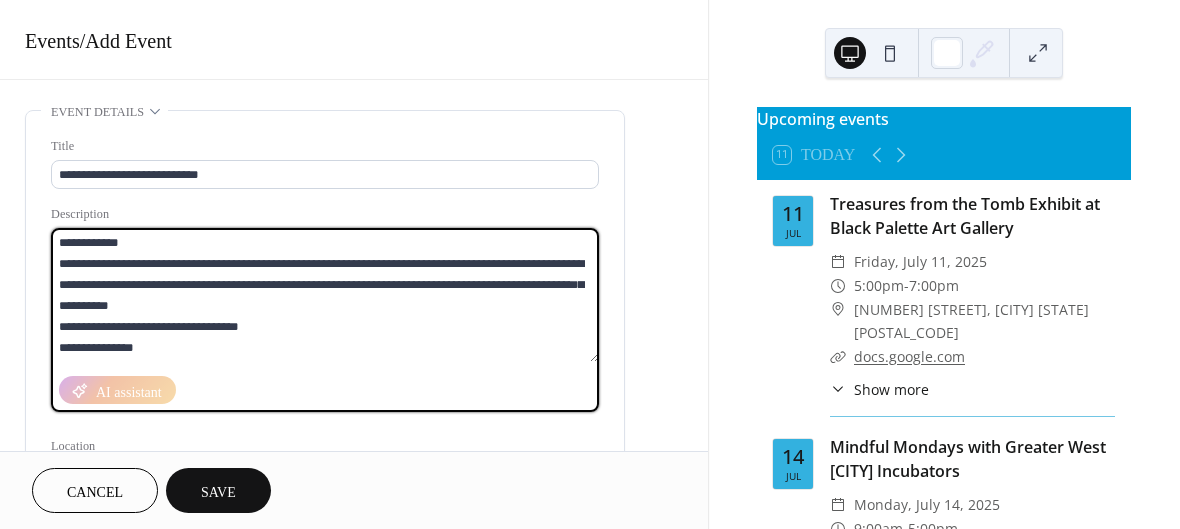 scroll, scrollTop: 270, scrollLeft: 0, axis: vertical 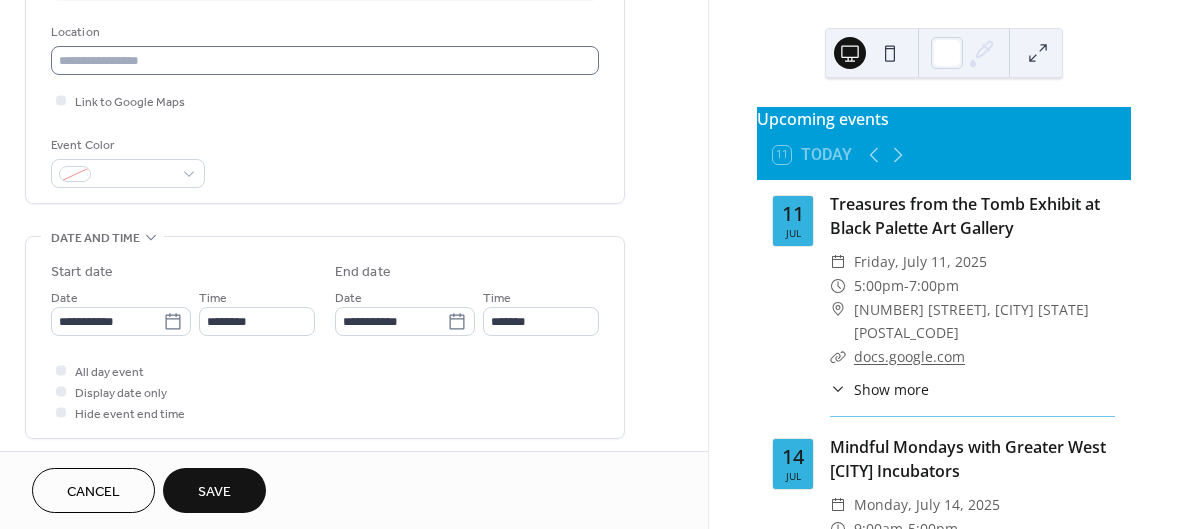 type on "**********" 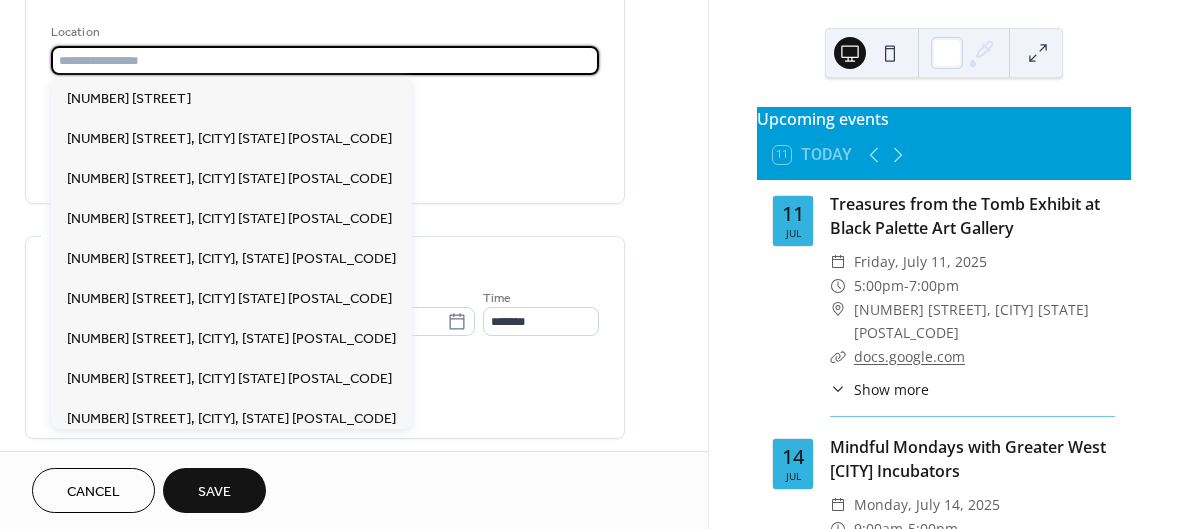 click at bounding box center [325, 60] 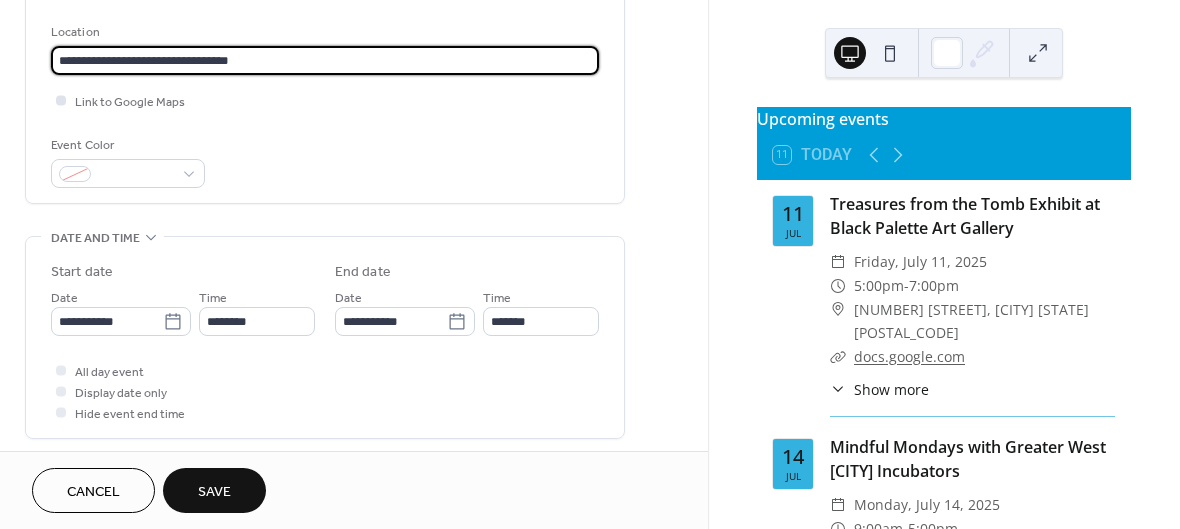 type on "**********" 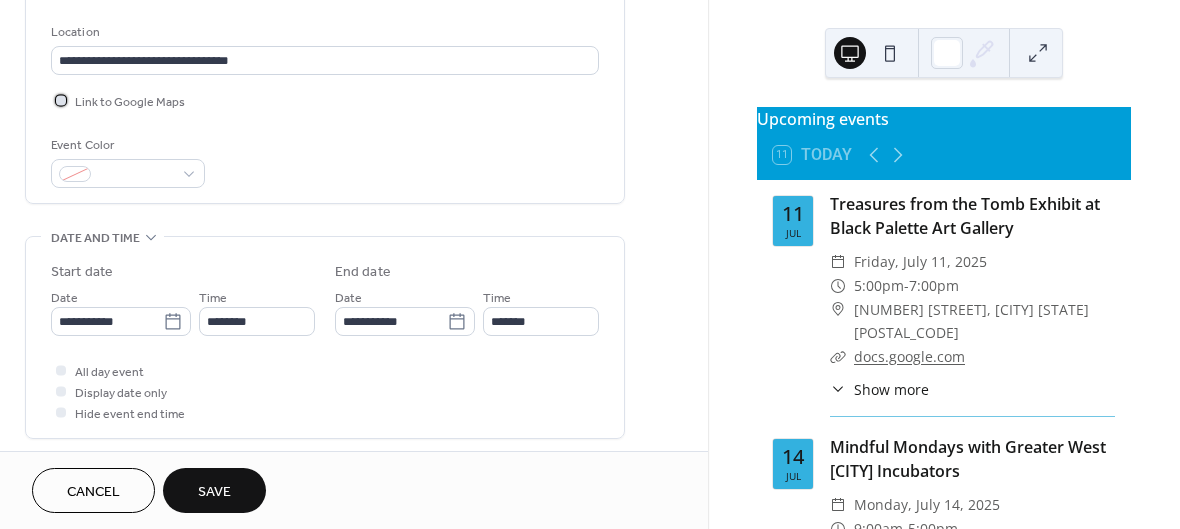click at bounding box center (61, 100) 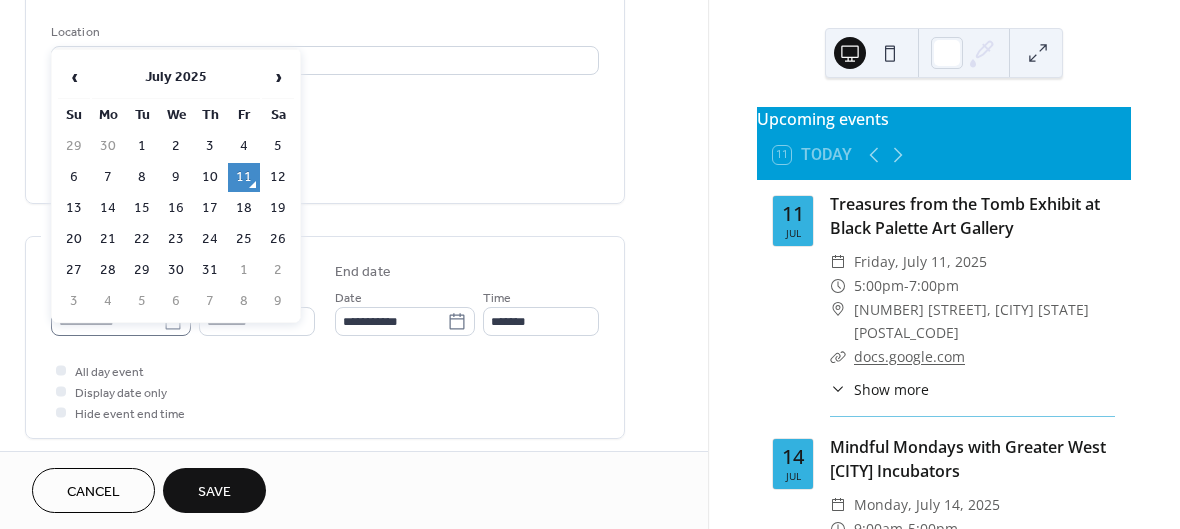 click on "**********" at bounding box center (590, 264) 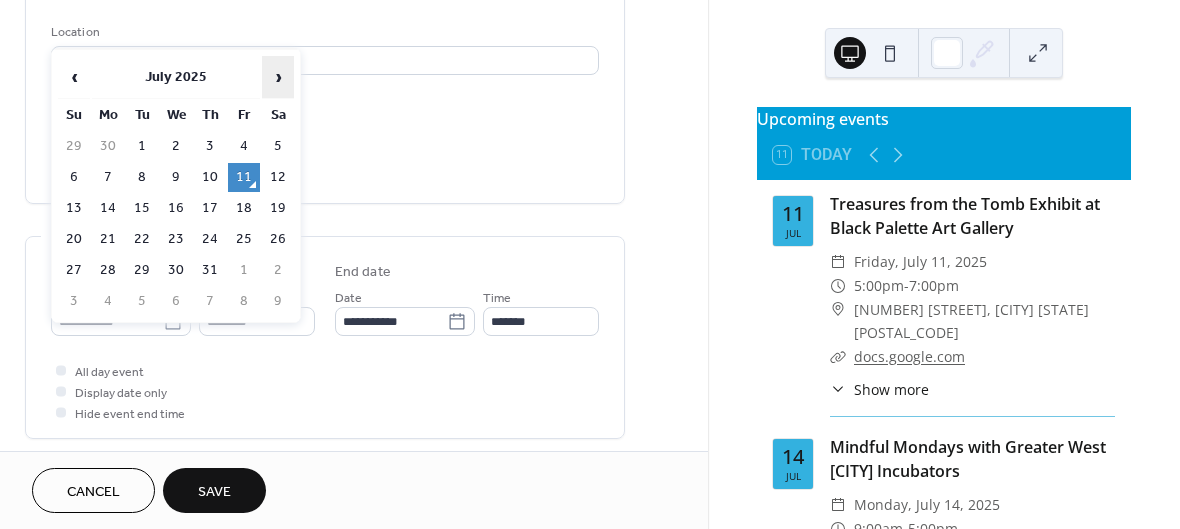 click on "›" at bounding box center [278, 77] 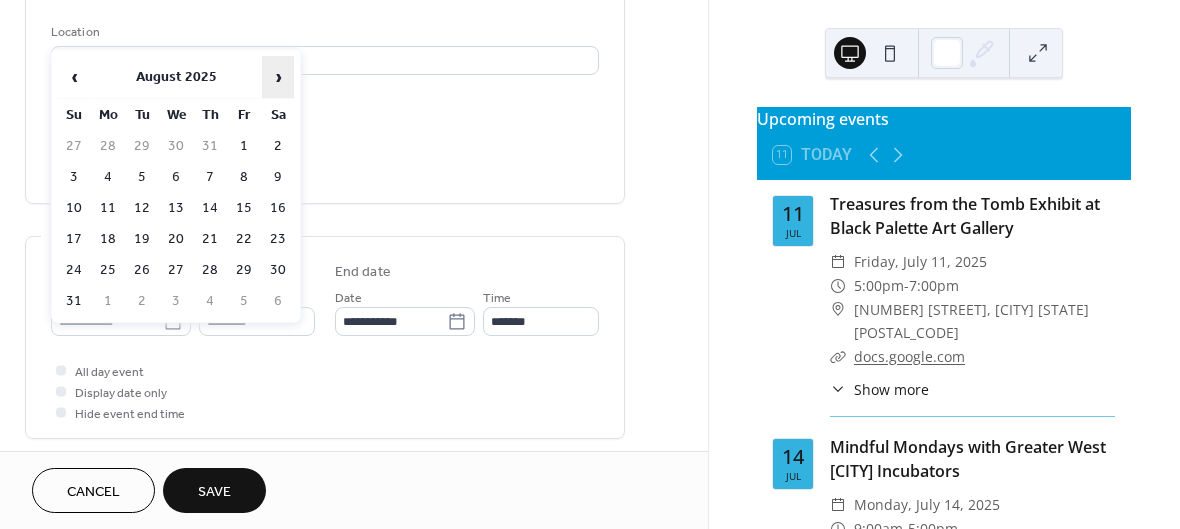 click on "›" at bounding box center [278, 77] 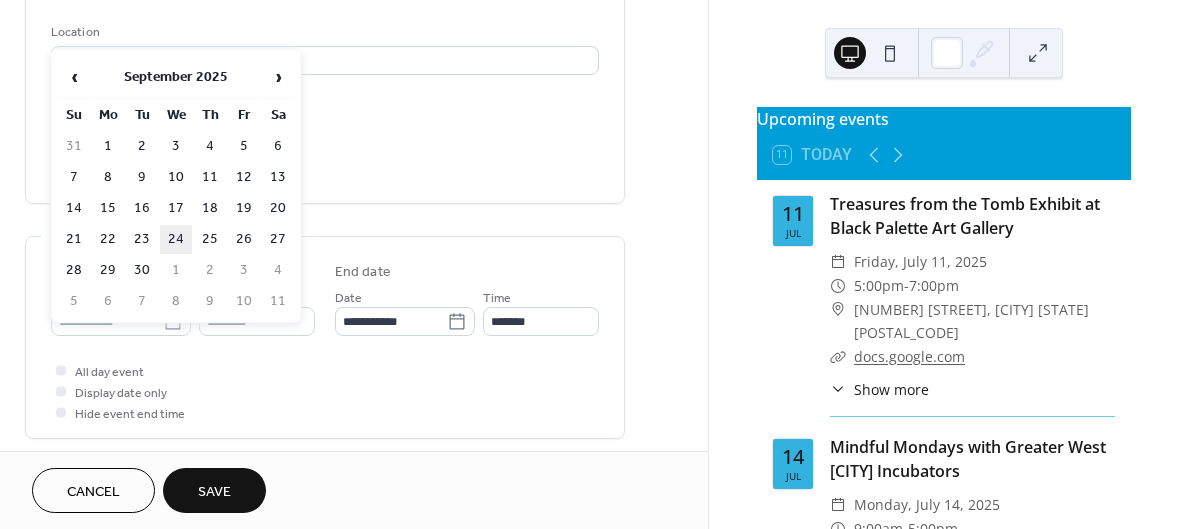 click on "24" at bounding box center (176, 239) 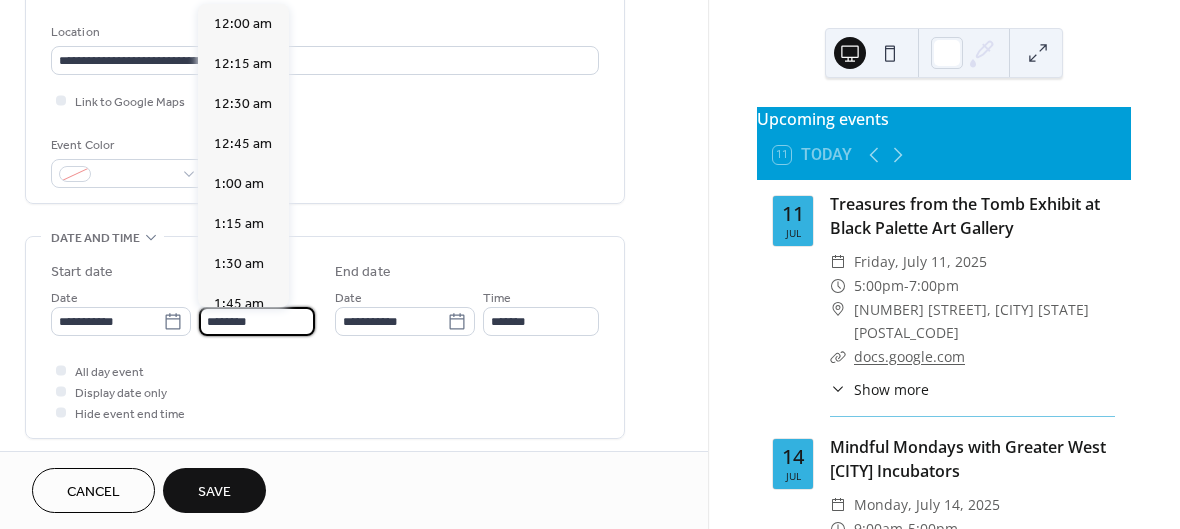 scroll, scrollTop: 1968, scrollLeft: 0, axis: vertical 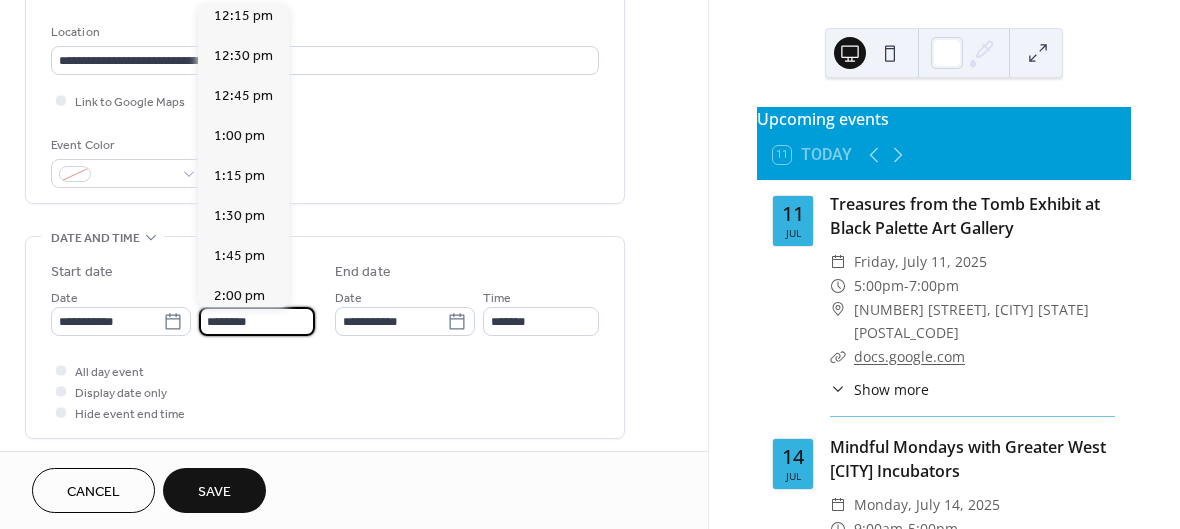 click on "********" at bounding box center [257, 321] 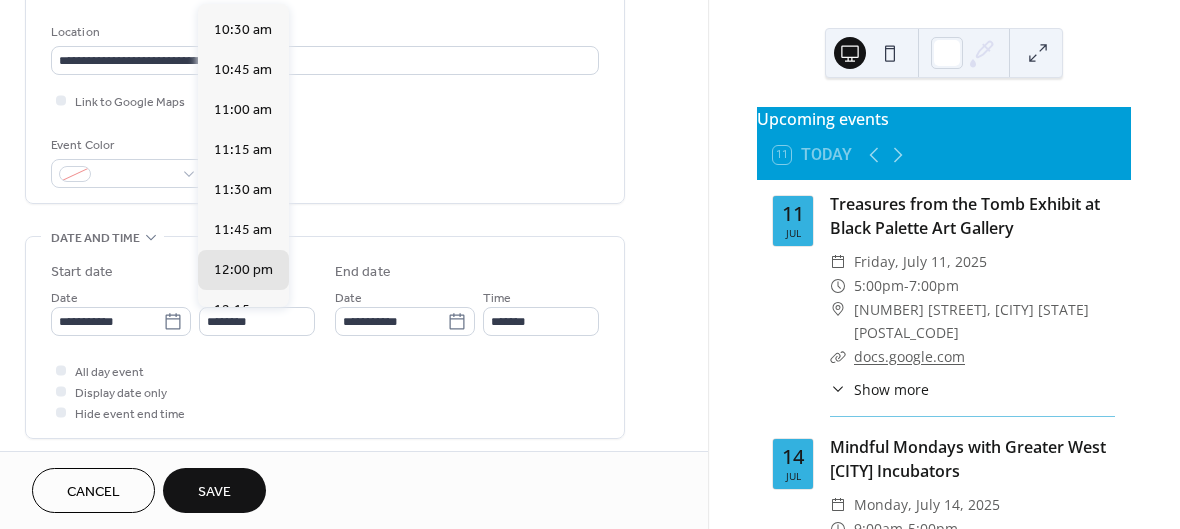 scroll, scrollTop: 1700, scrollLeft: 0, axis: vertical 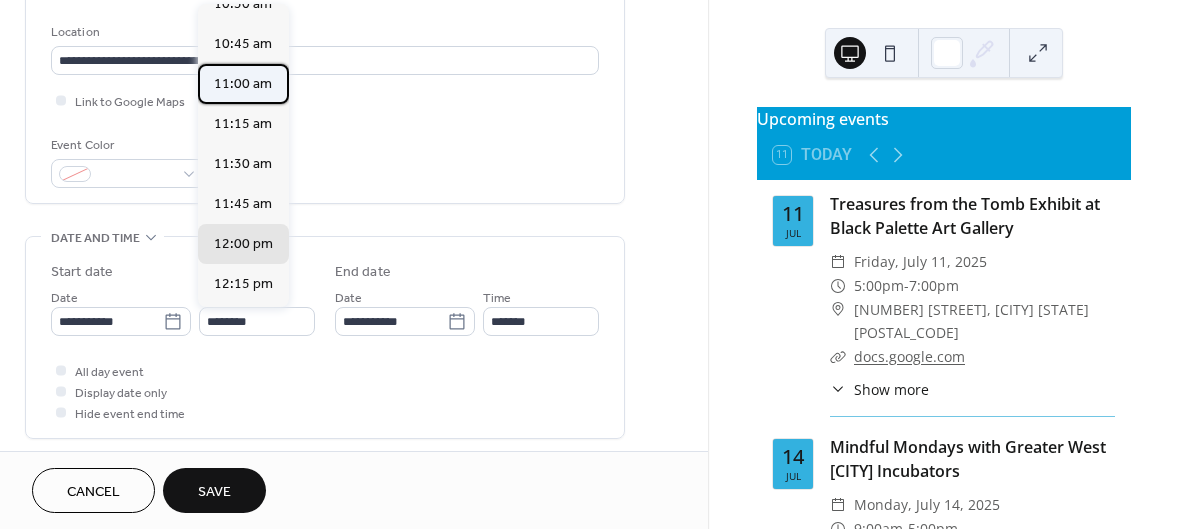 click on "11:00 am" at bounding box center [243, 84] 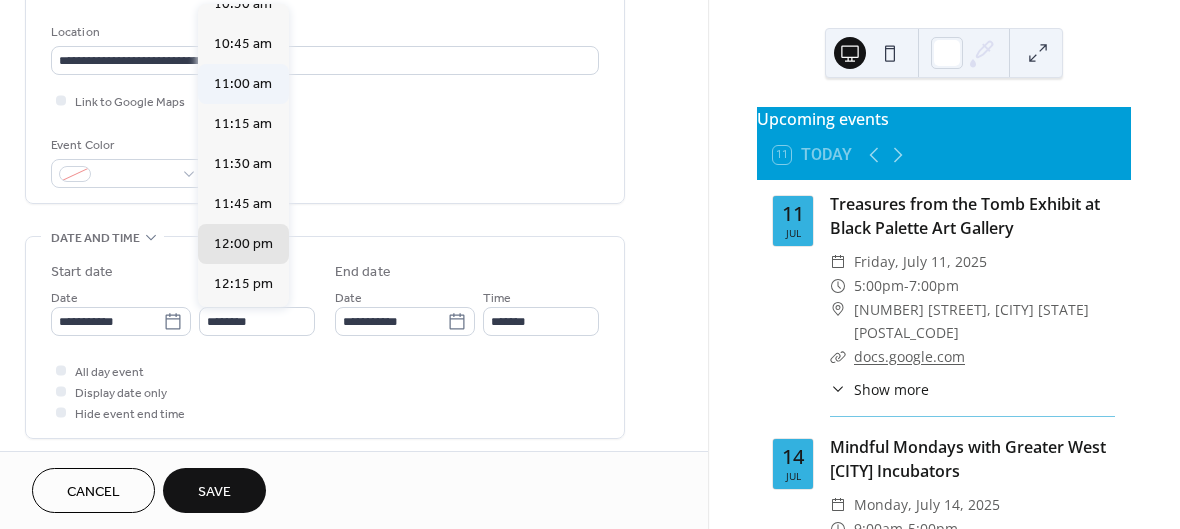 type on "********" 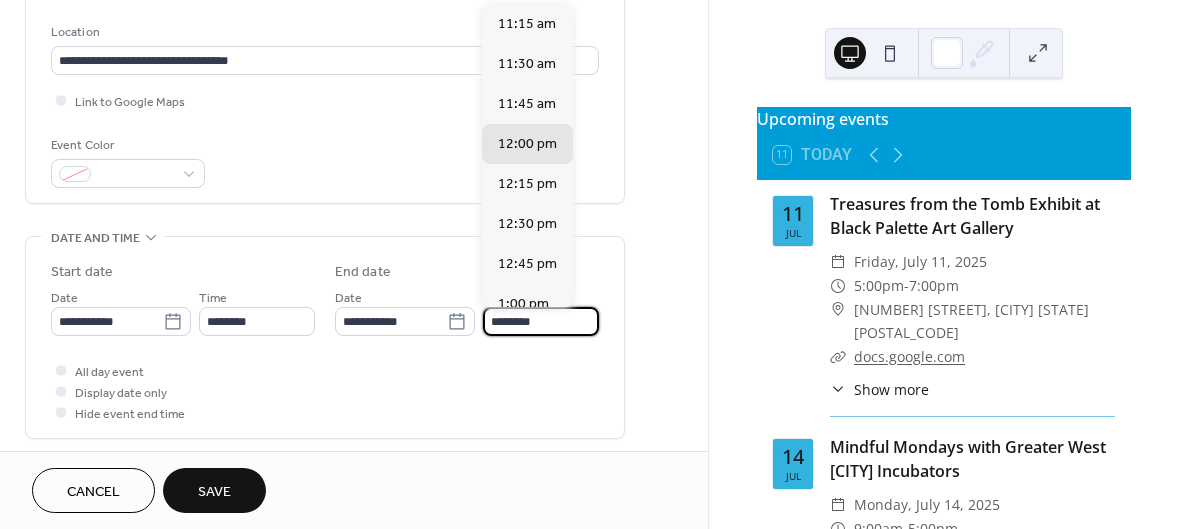 click on "********" at bounding box center [541, 321] 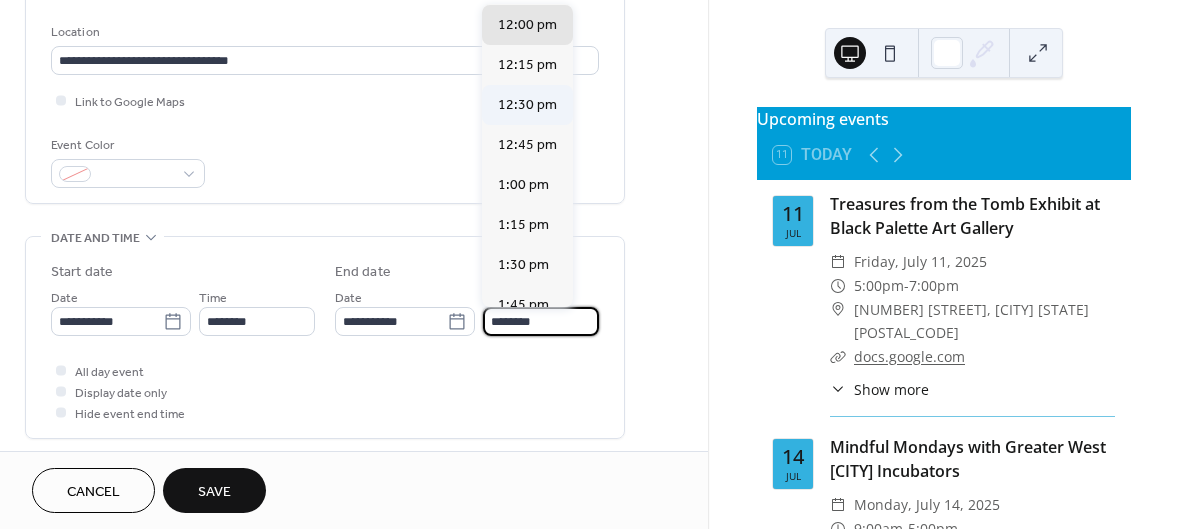 scroll, scrollTop: 120, scrollLeft: 0, axis: vertical 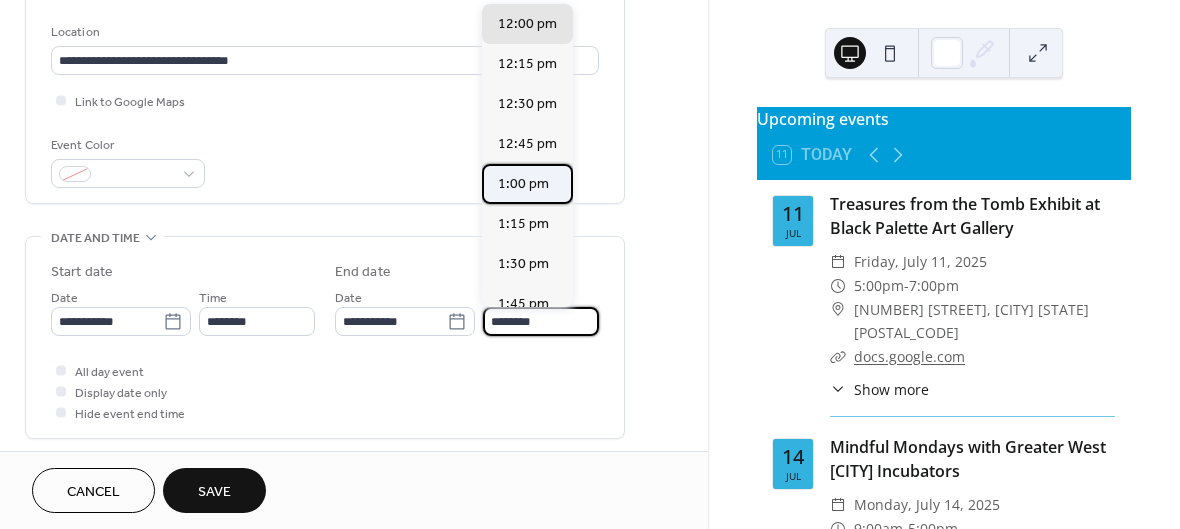 click on "1:00 pm" at bounding box center [523, 184] 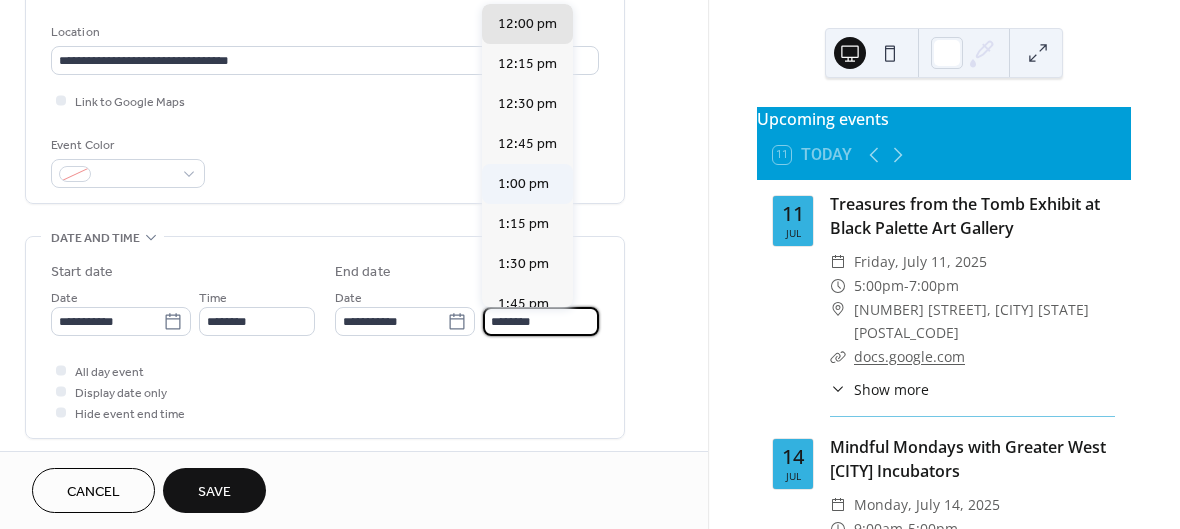 type on "*******" 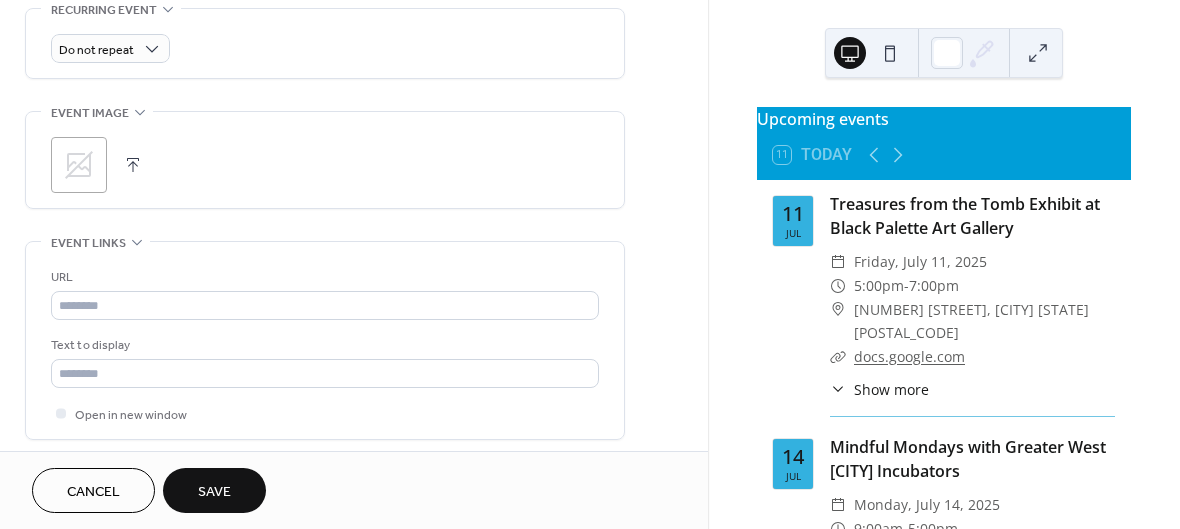 scroll, scrollTop: 881, scrollLeft: 0, axis: vertical 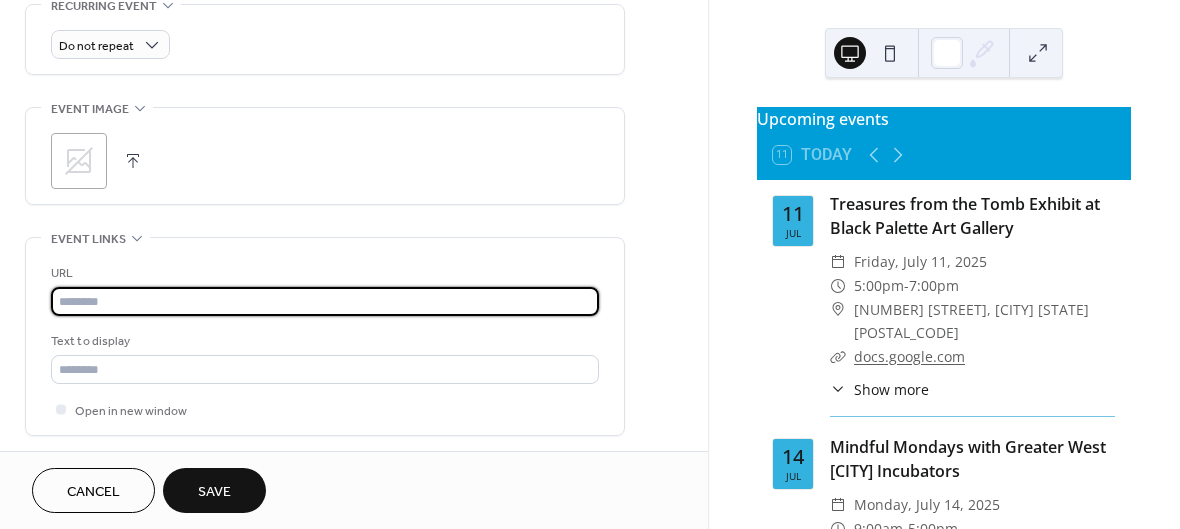 click at bounding box center (325, 301) 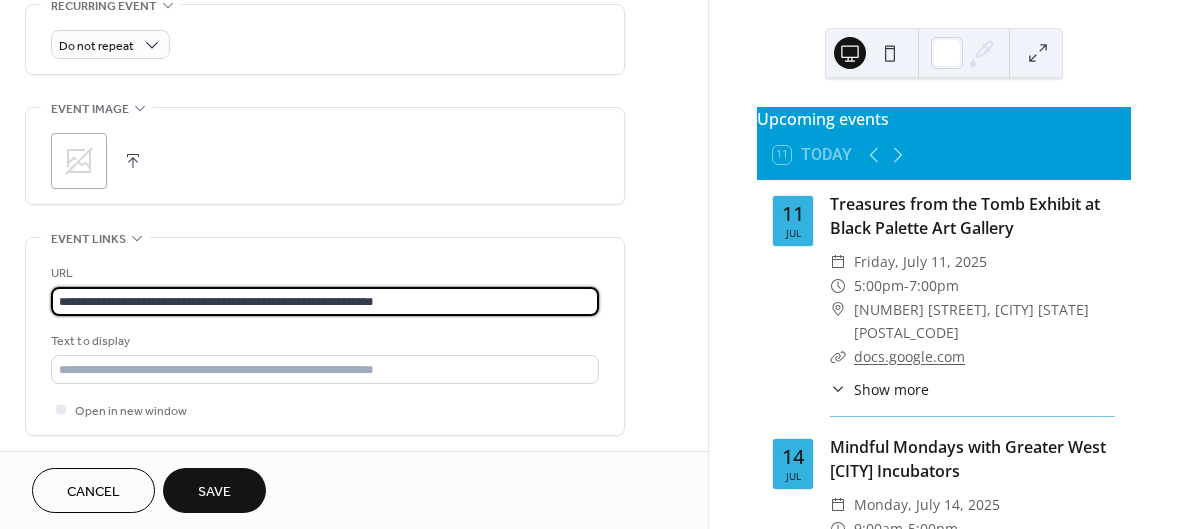 type on "**********" 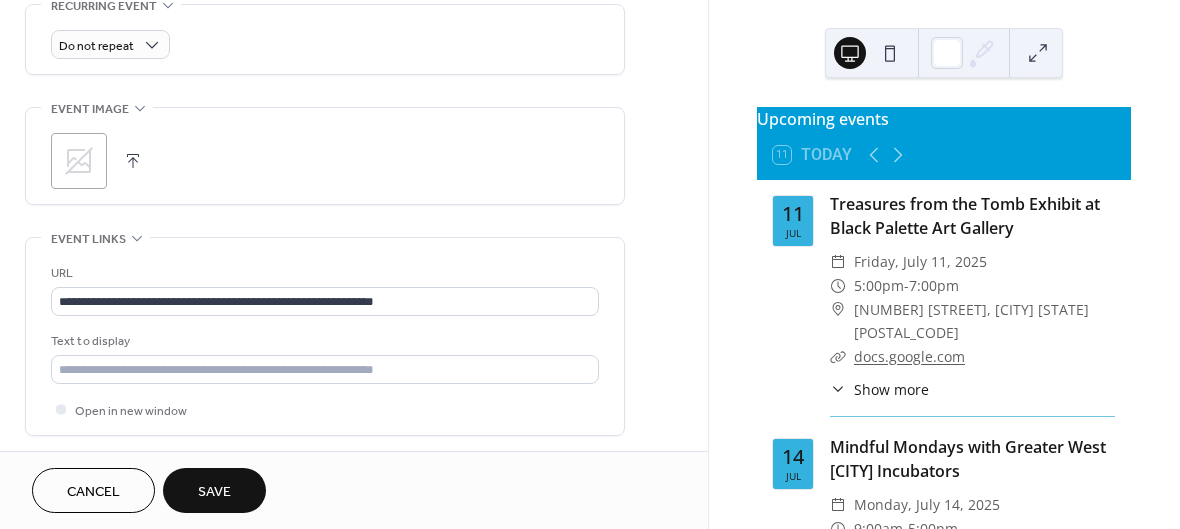 click 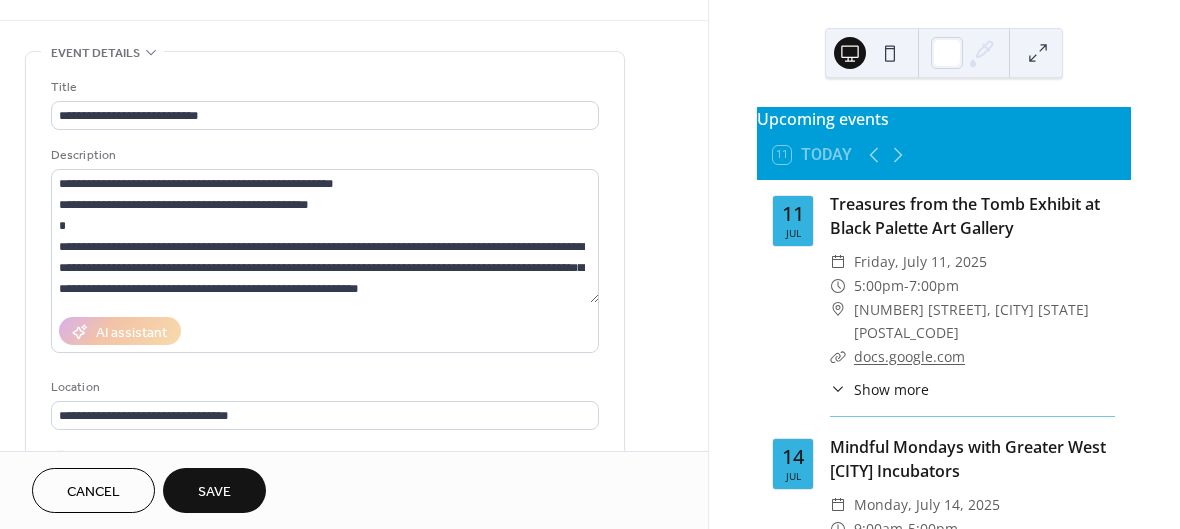 scroll, scrollTop: 17, scrollLeft: 0, axis: vertical 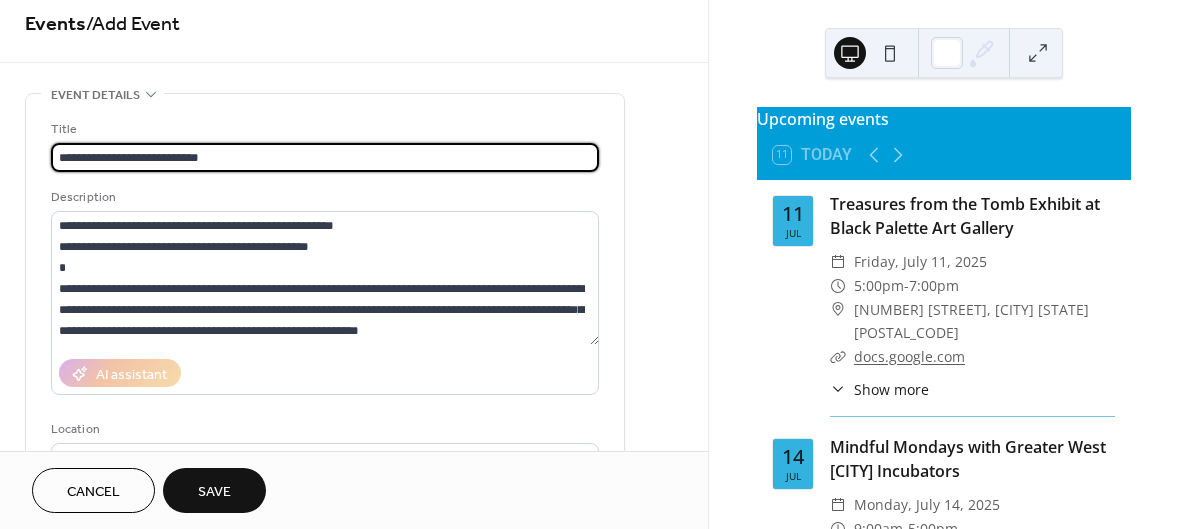 click on "**********" at bounding box center (325, 157) 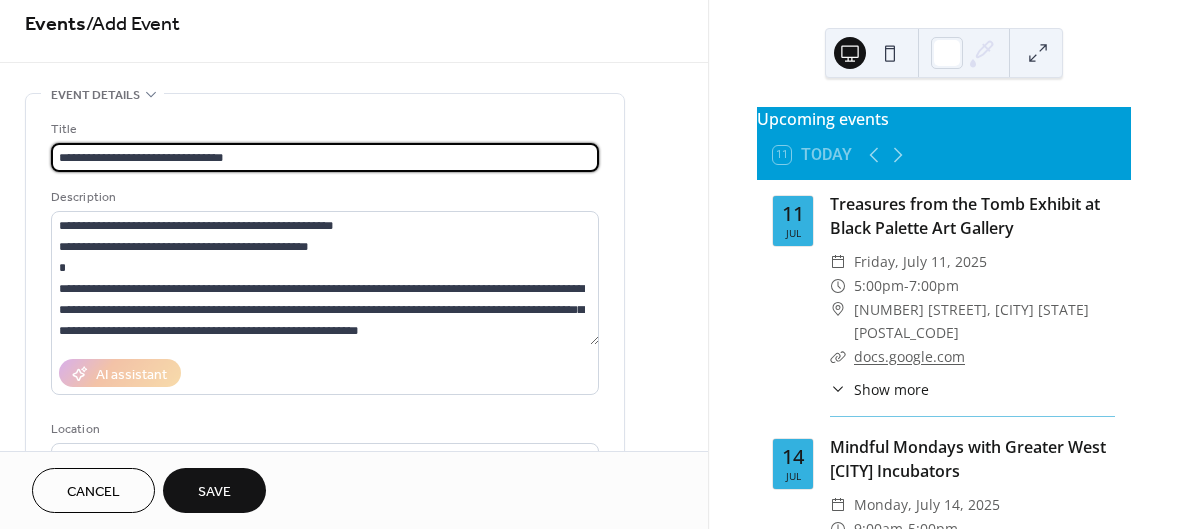 type on "**********" 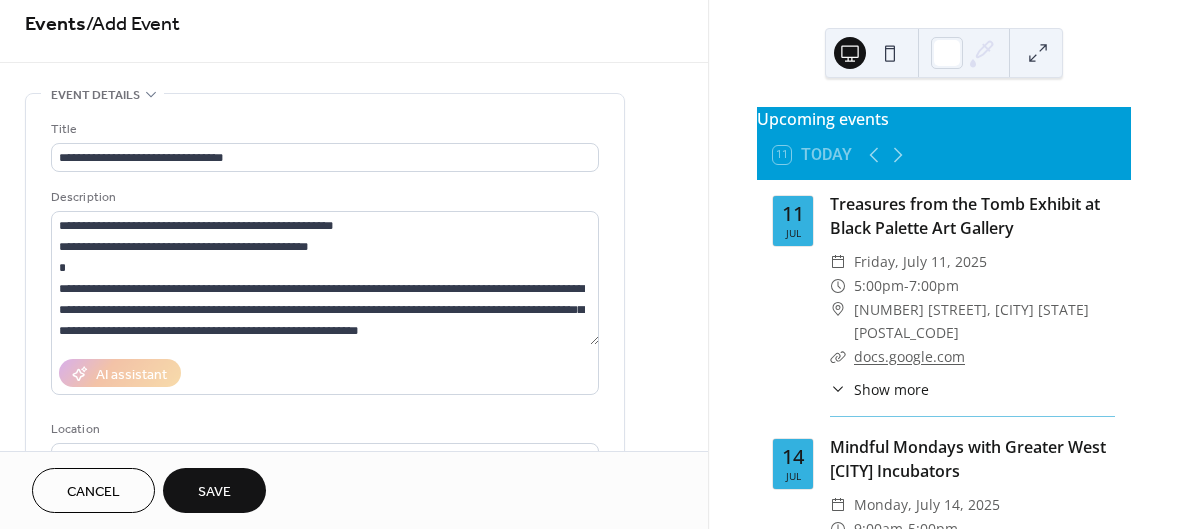 click on "Save" at bounding box center [214, 492] 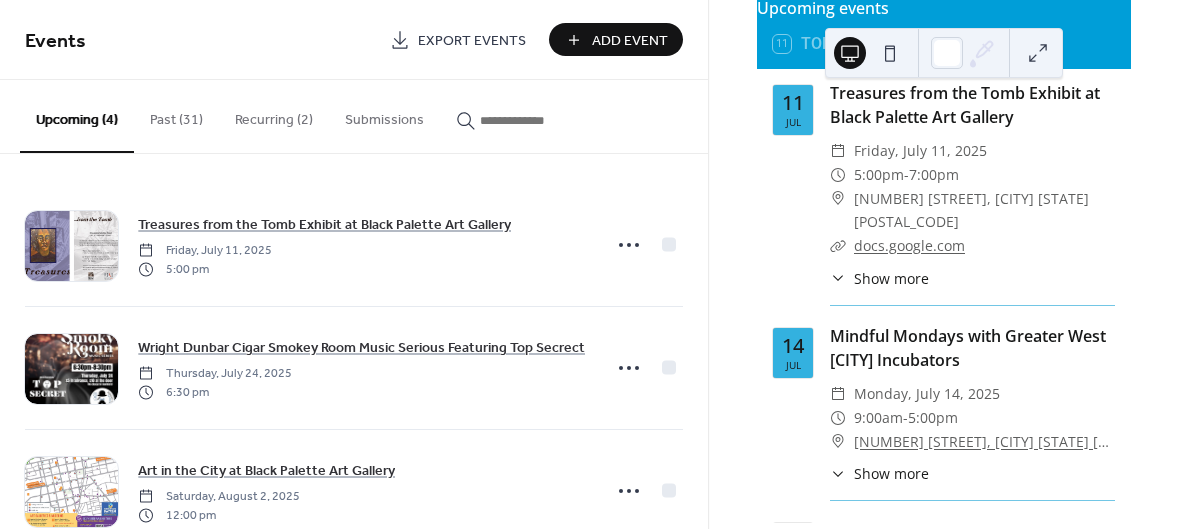scroll, scrollTop: 138, scrollLeft: 0, axis: vertical 